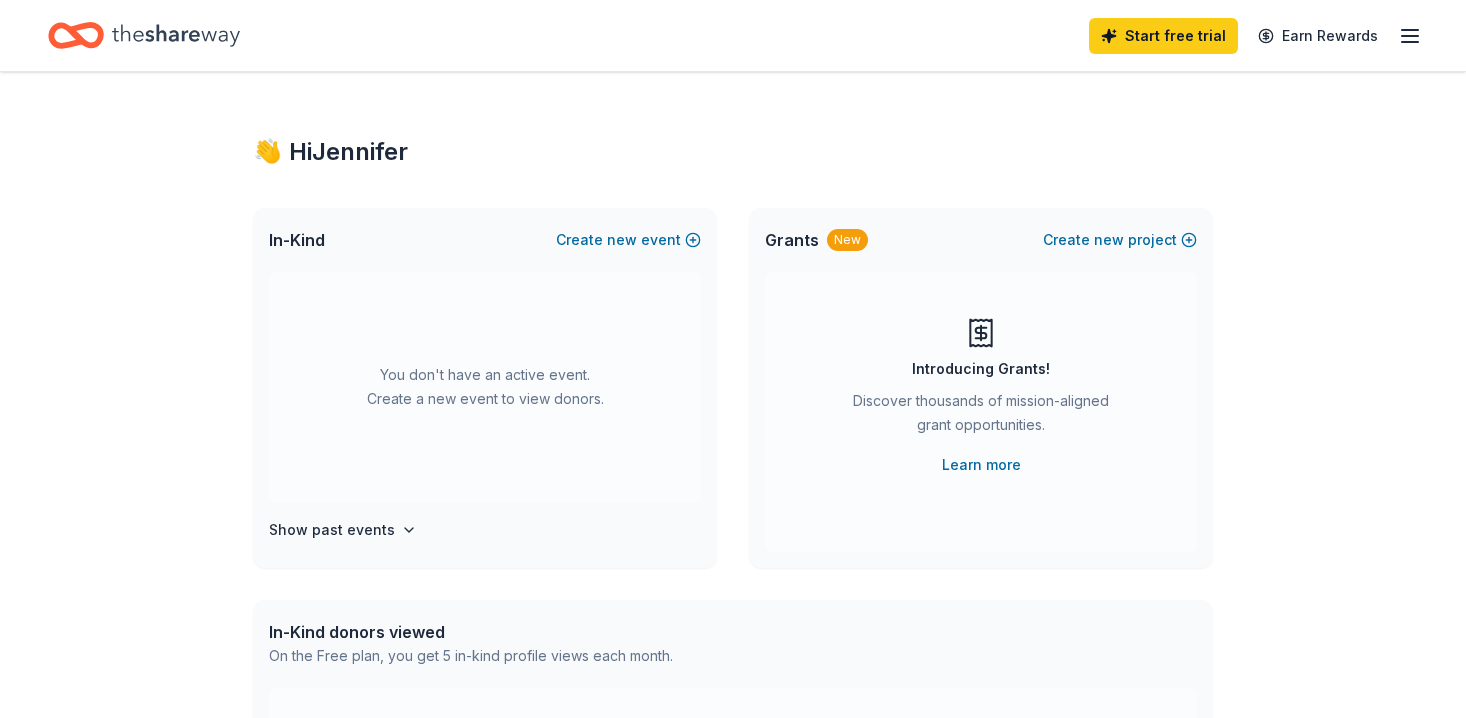 scroll, scrollTop: 0, scrollLeft: 0, axis: both 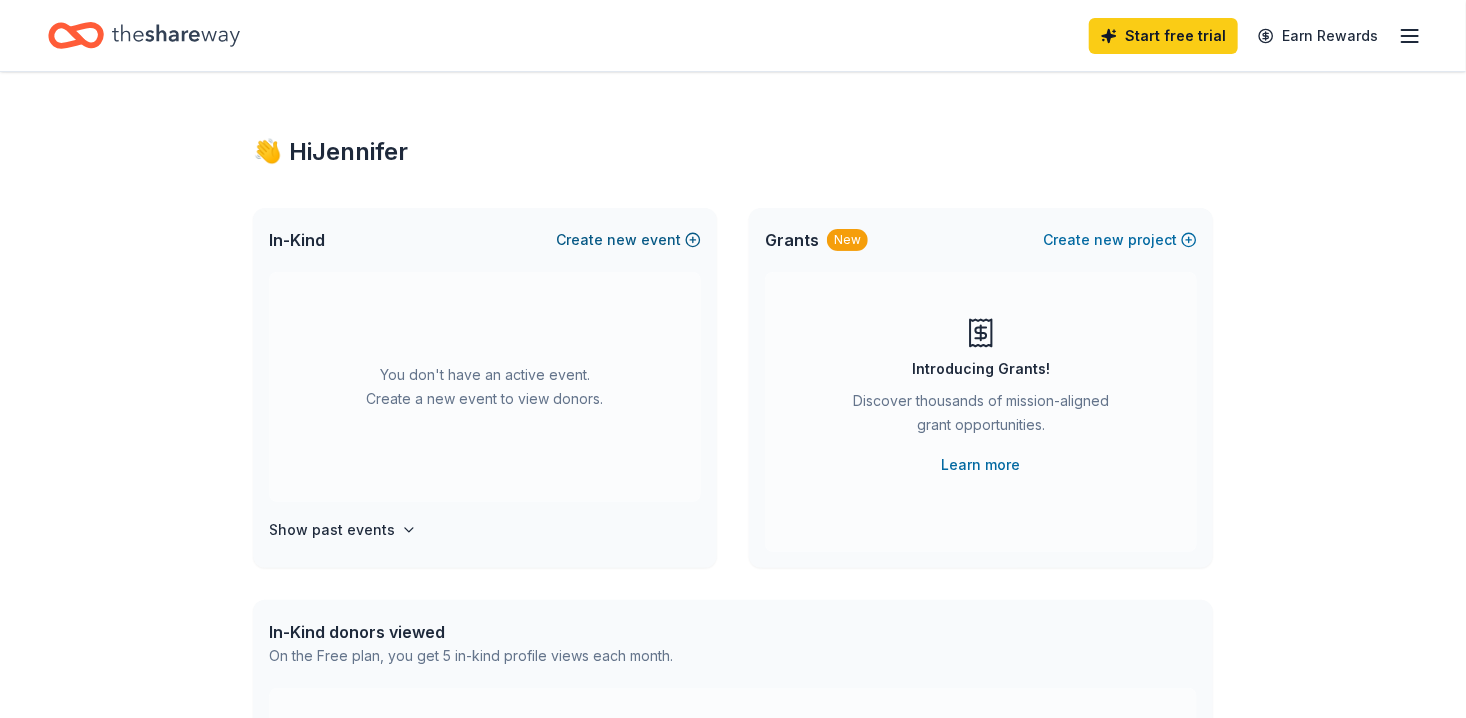 click on "new" at bounding box center (622, 240) 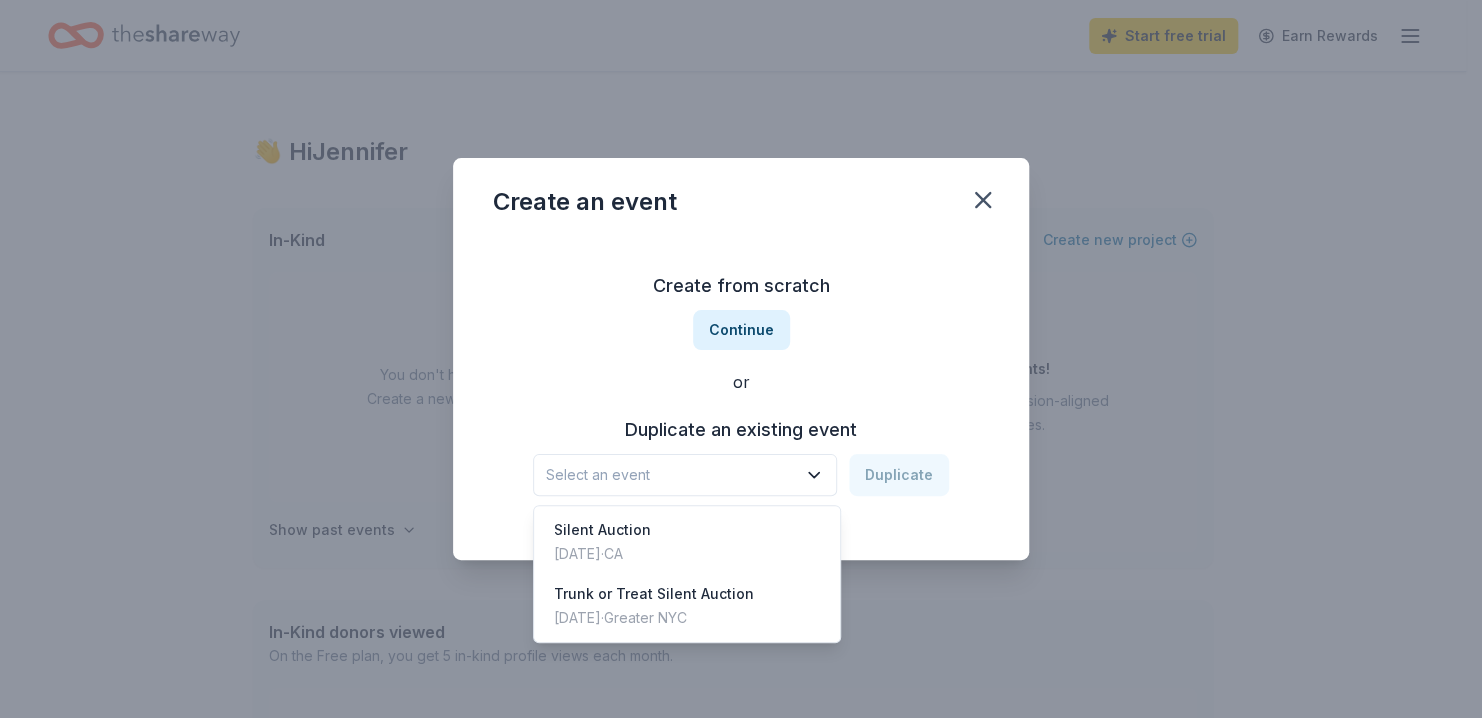 click 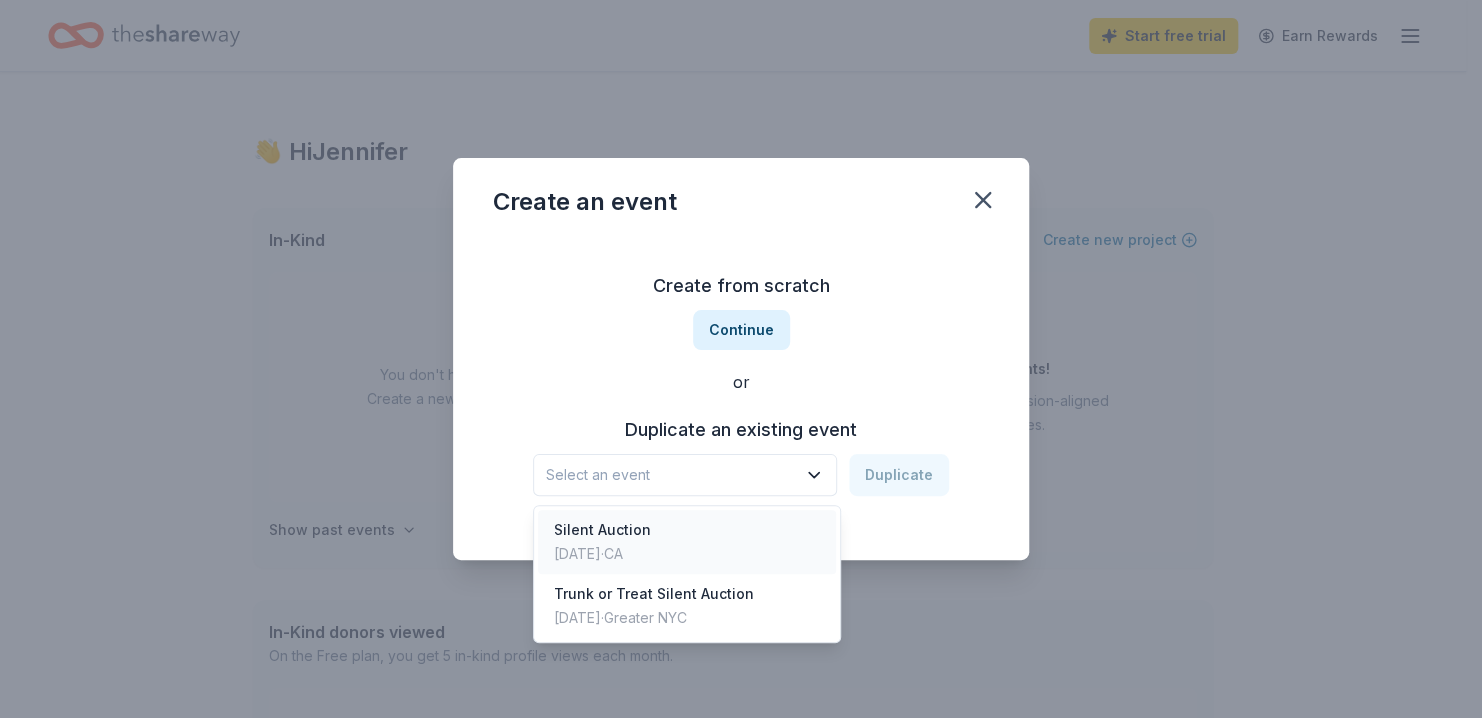 click on "Silent Auction" at bounding box center [602, 530] 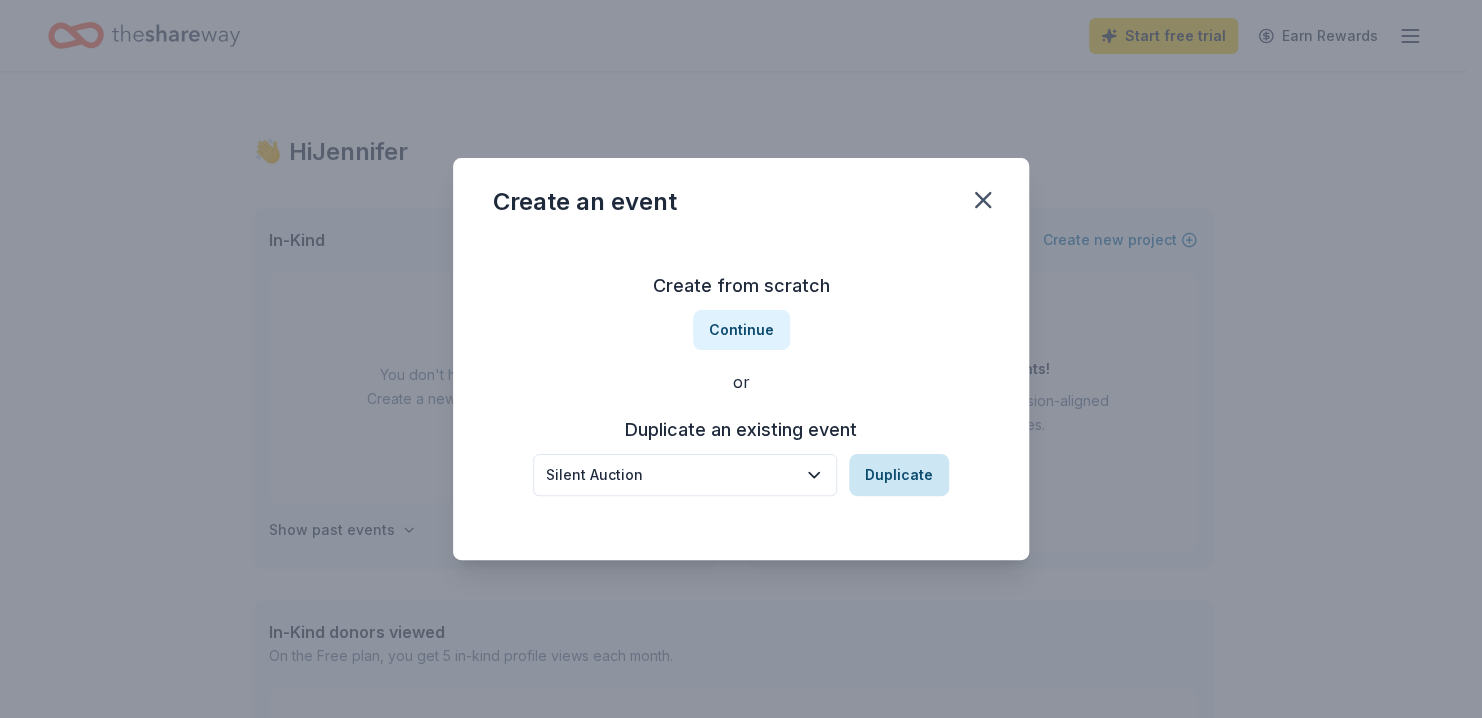 click on "Duplicate" at bounding box center [899, 475] 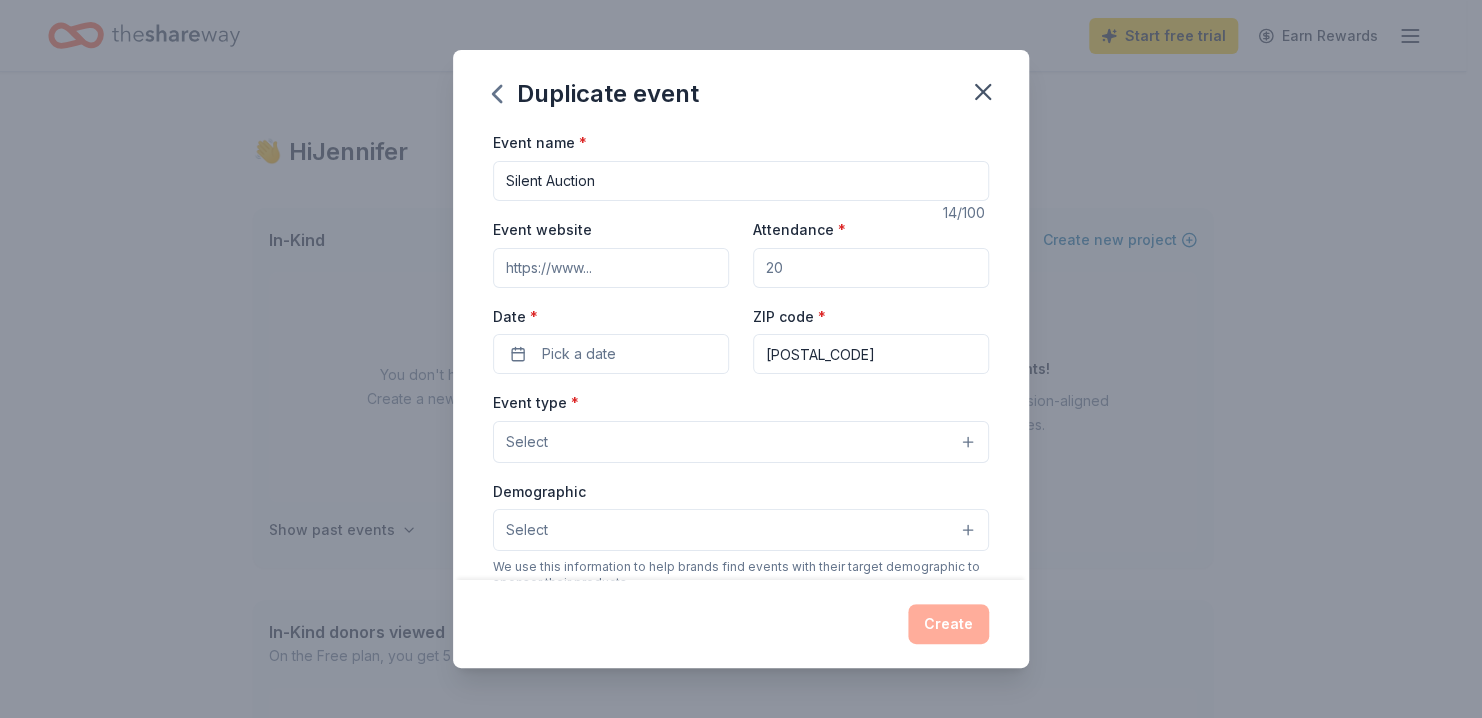 click on "Silent Auction" at bounding box center [741, 181] 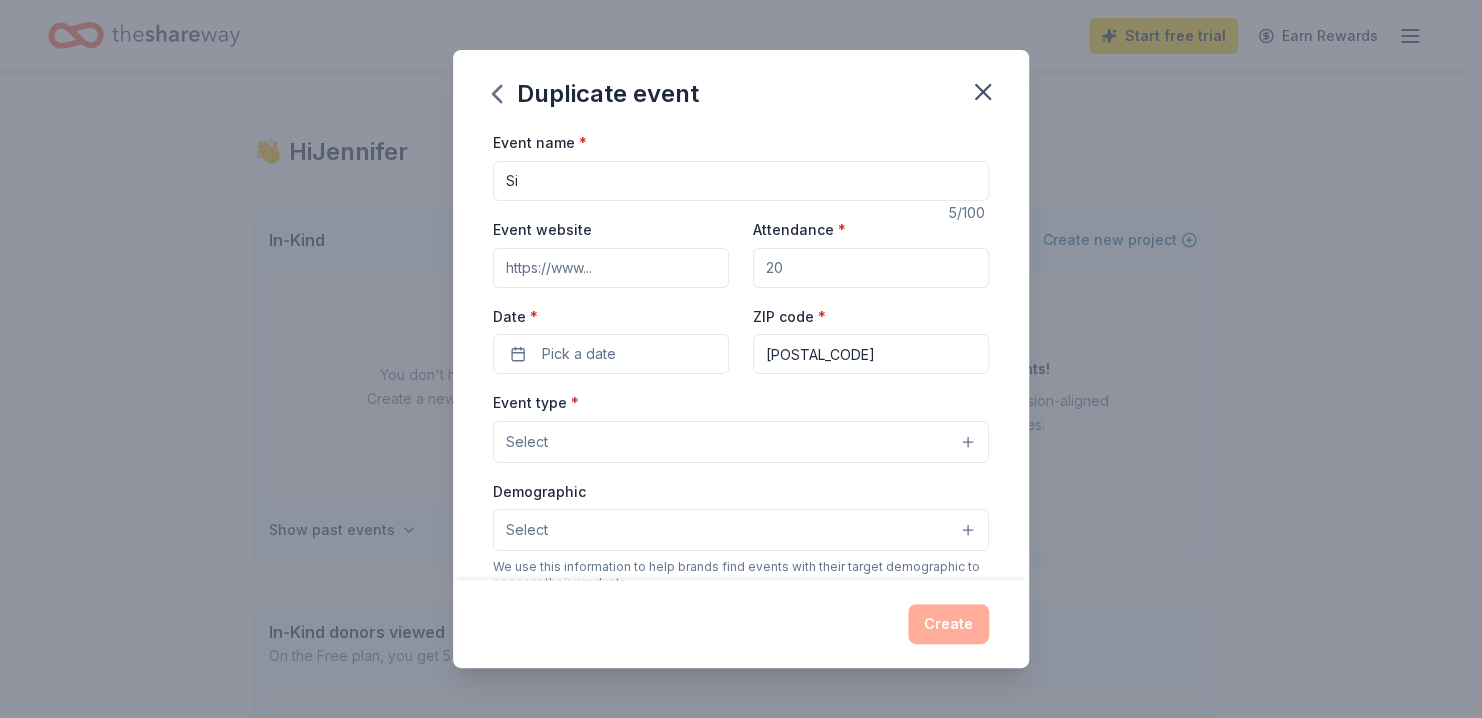type on "S" 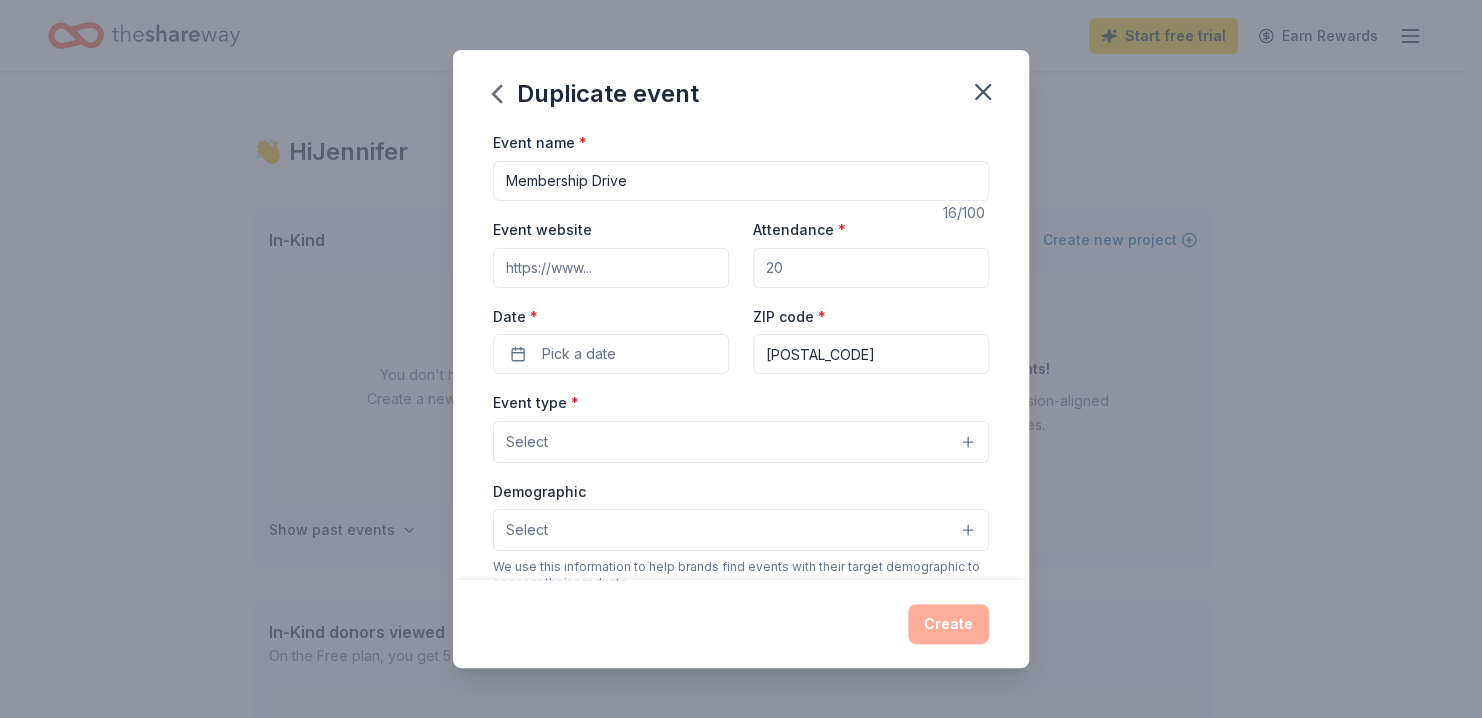 type on "Membership Drive" 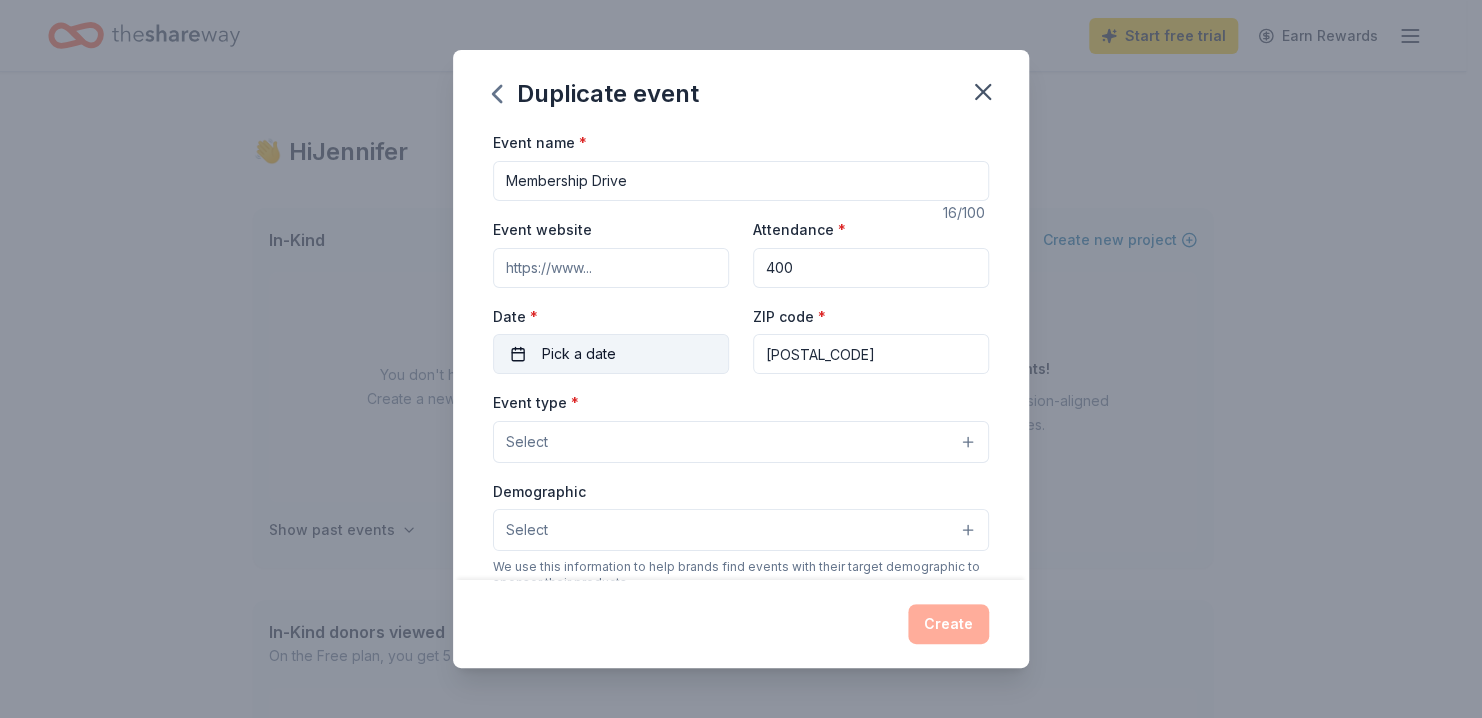 type on "400" 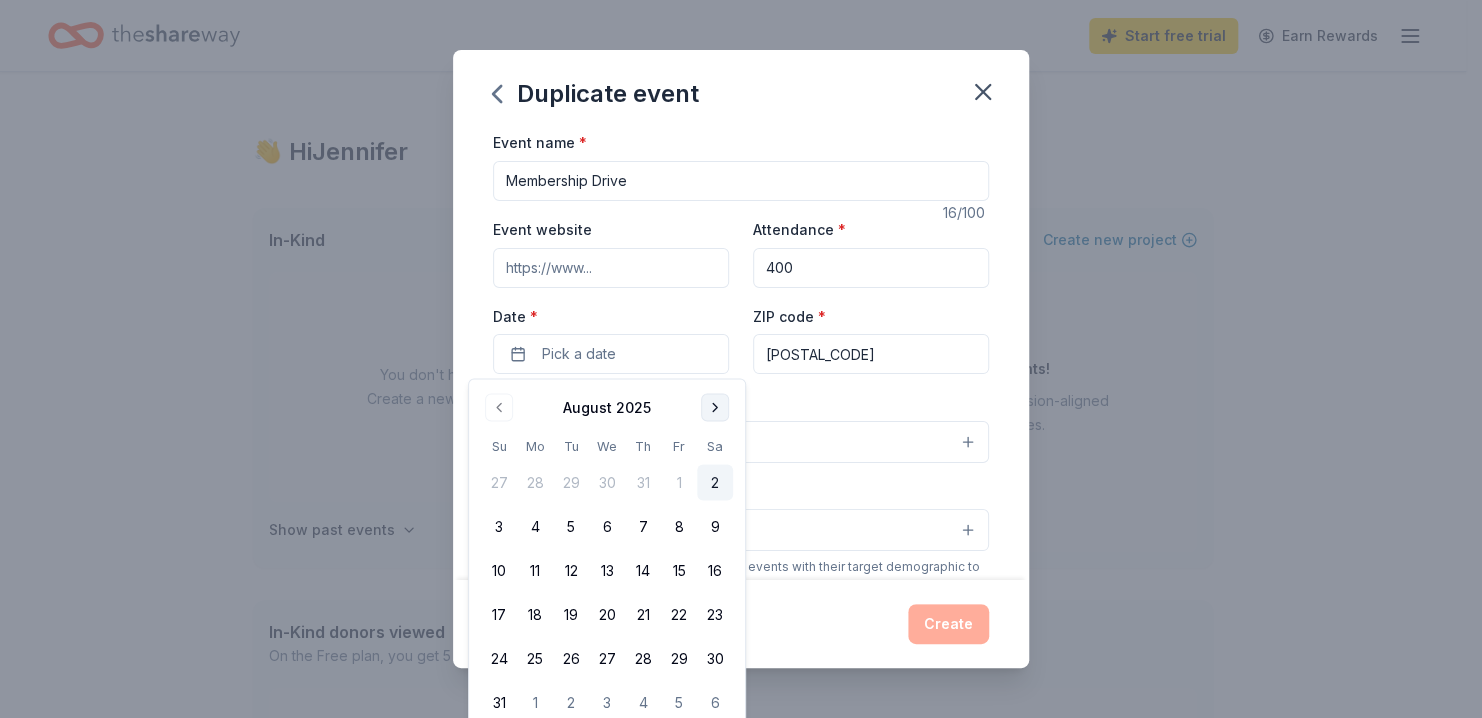 click at bounding box center [715, 407] 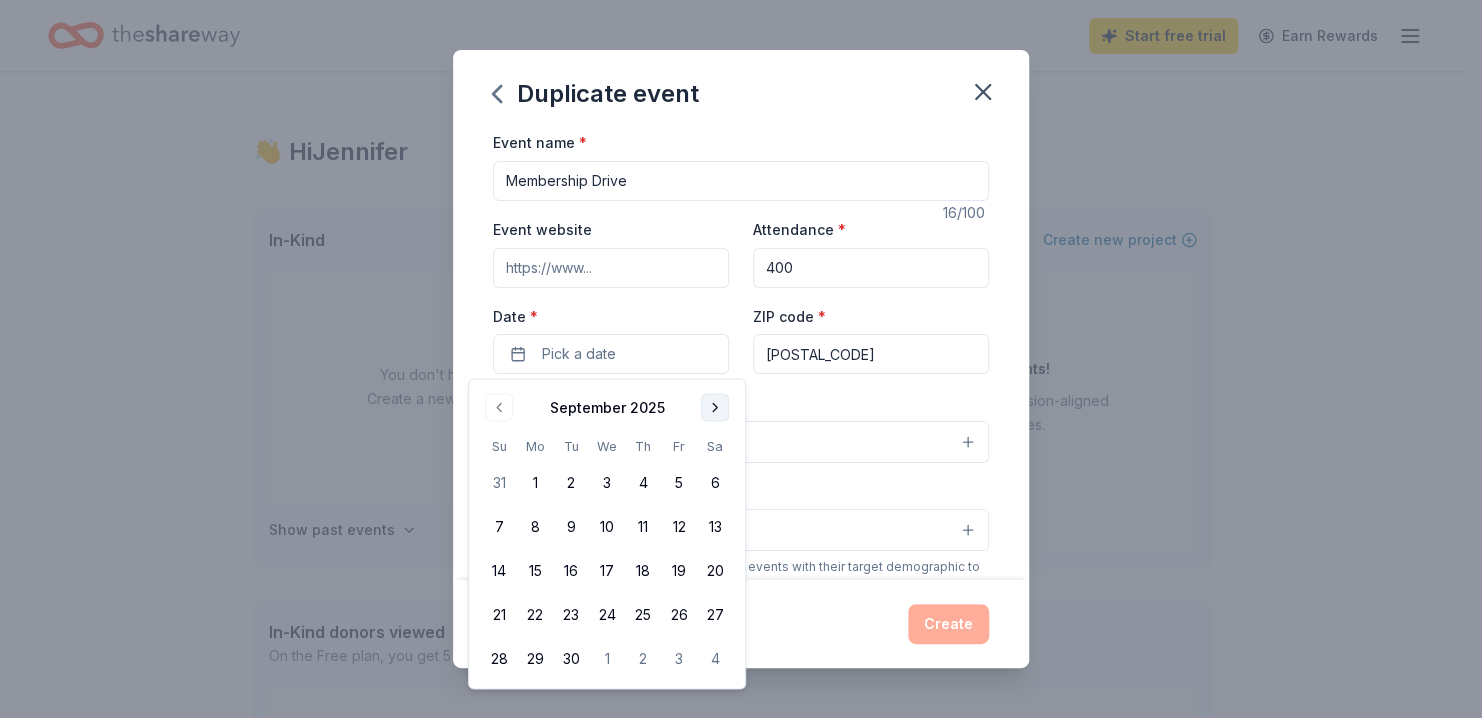 click at bounding box center (715, 407) 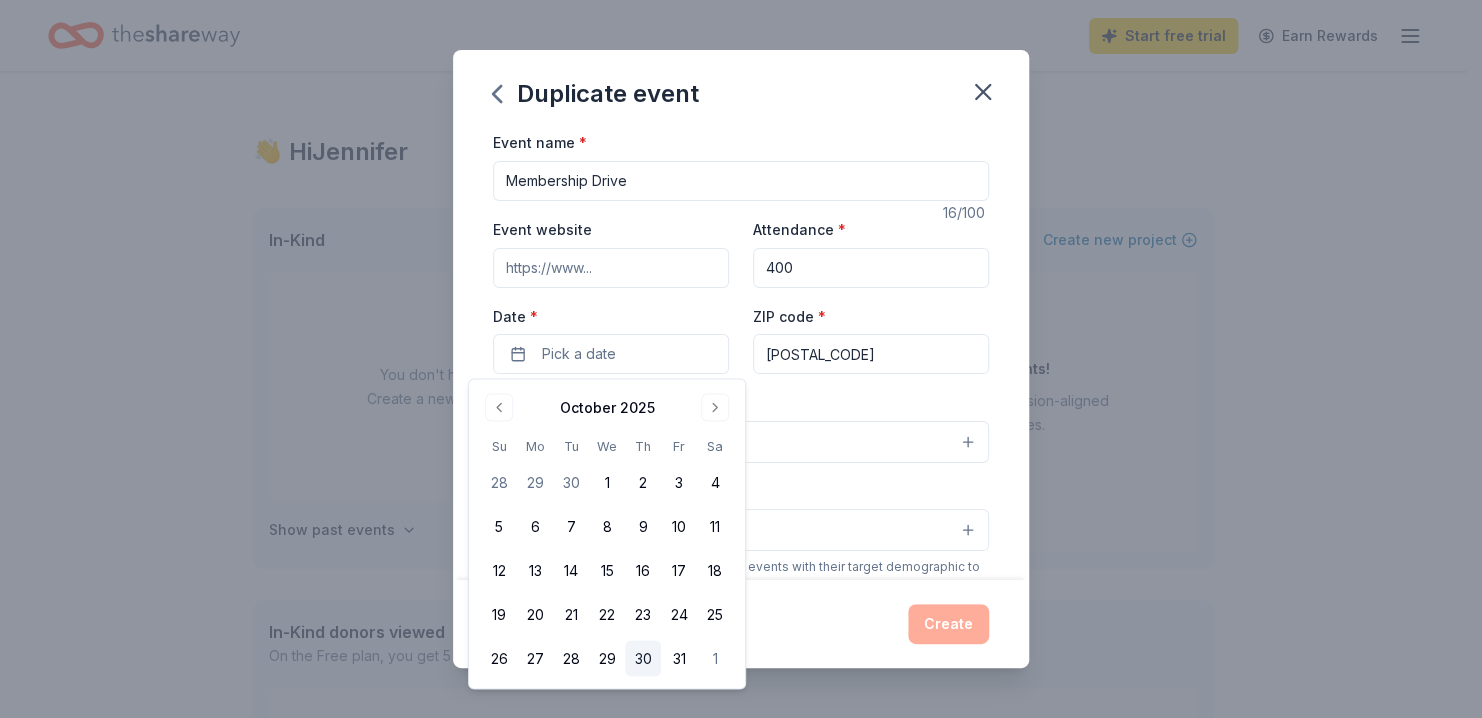 click on "30" at bounding box center (643, 659) 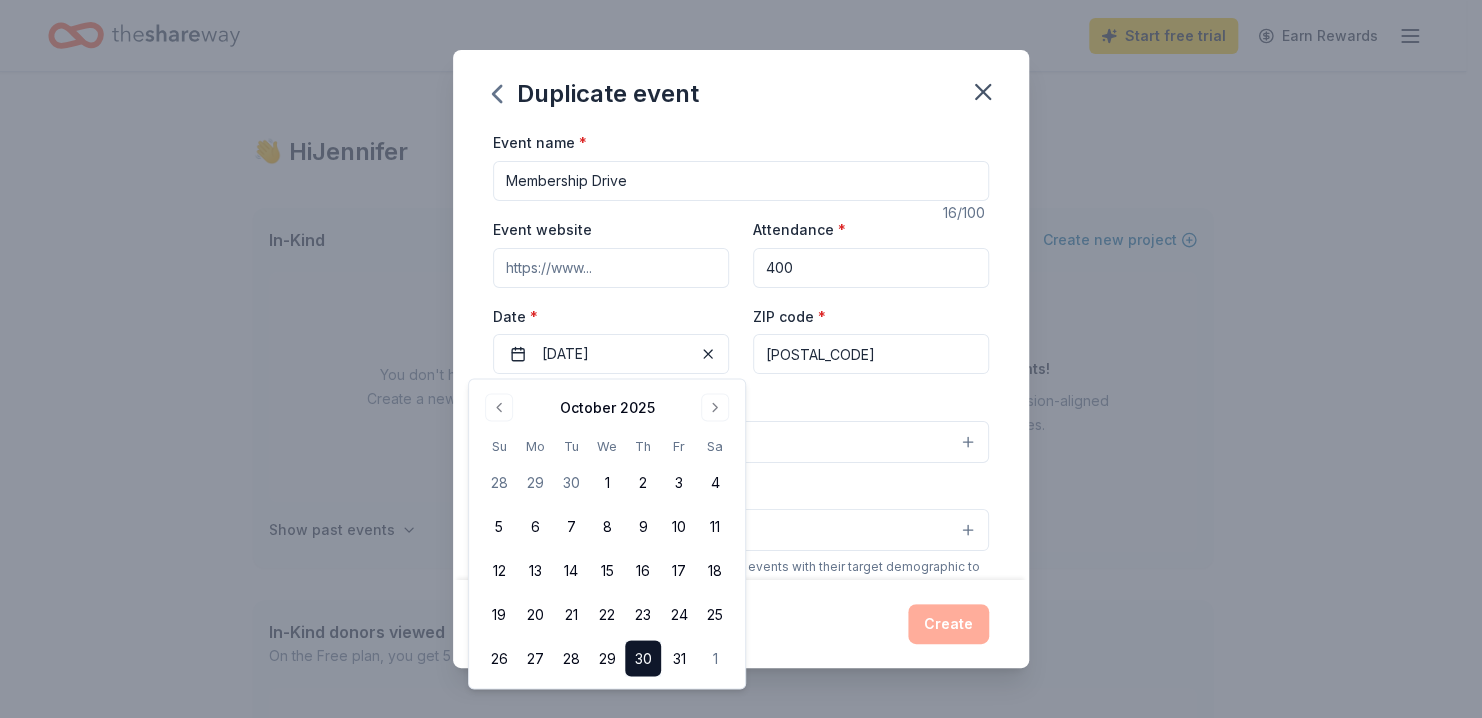 click on "Event website Attendance * 400 Date * 10/30/2025 ZIP code * 93063" at bounding box center (741, 295) 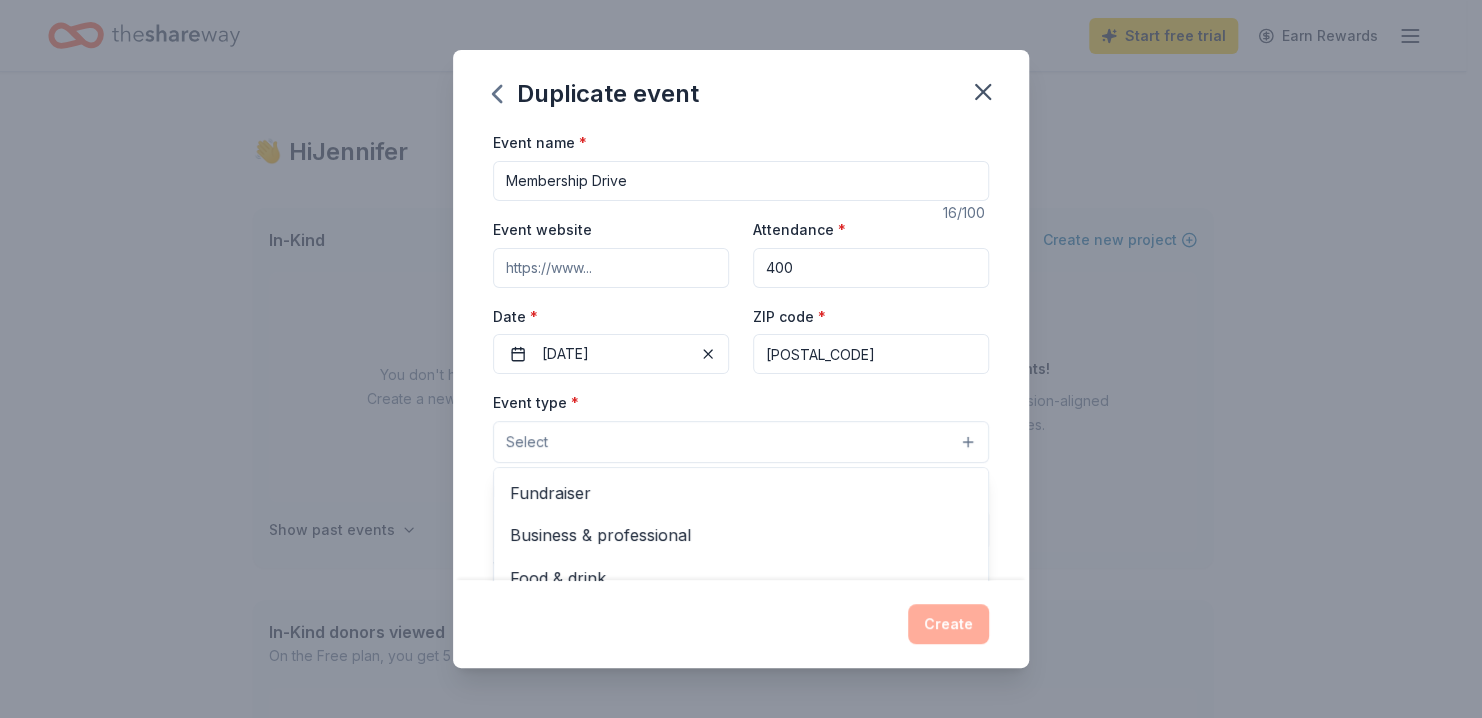 click on "Select" at bounding box center (741, 442) 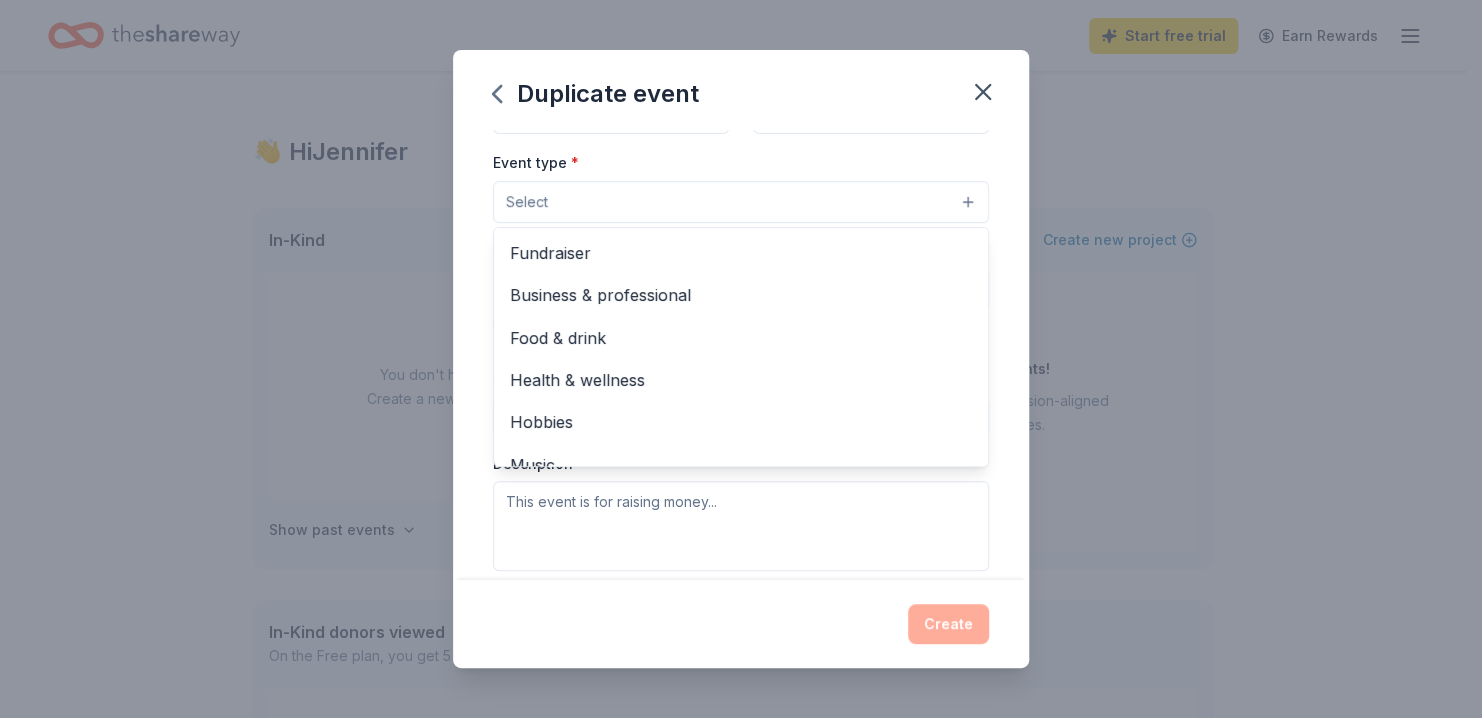 scroll, scrollTop: 253, scrollLeft: 0, axis: vertical 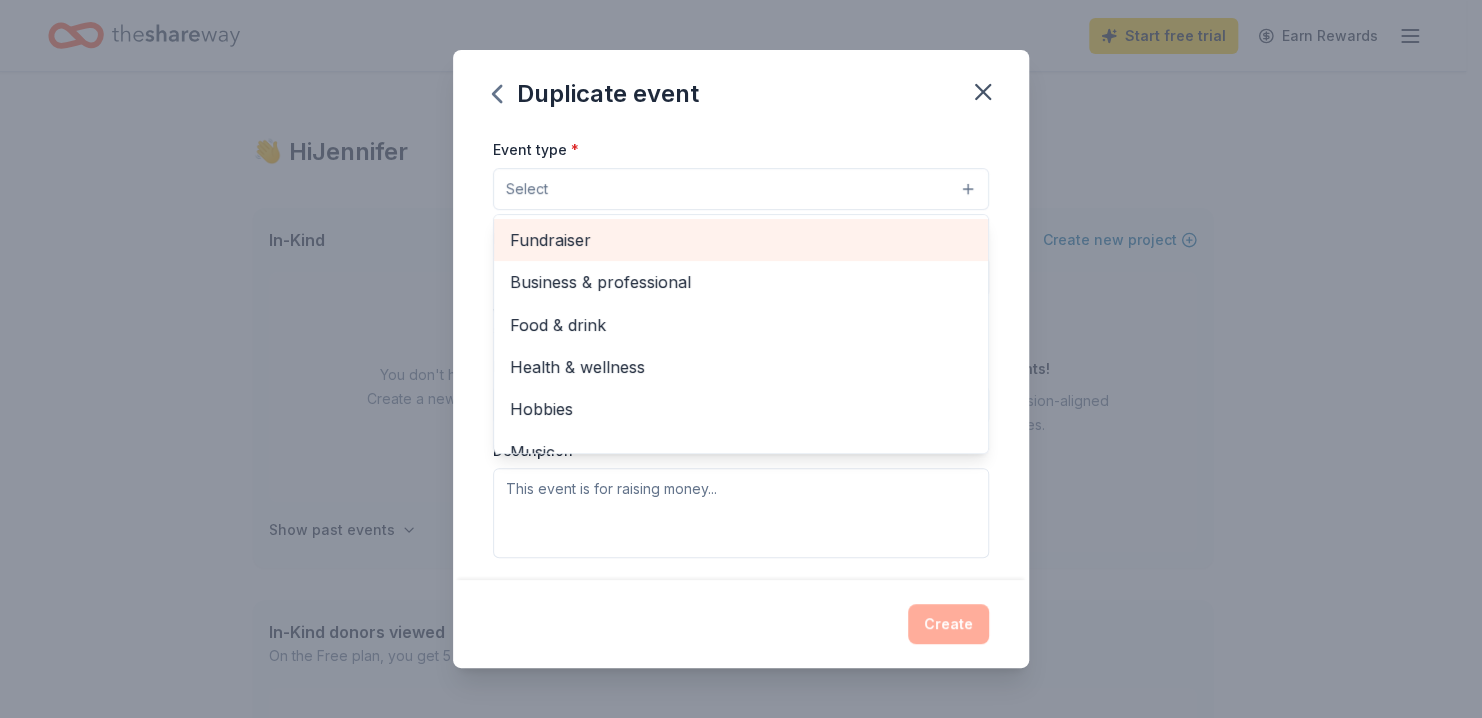 click on "Fundraiser" at bounding box center [741, 240] 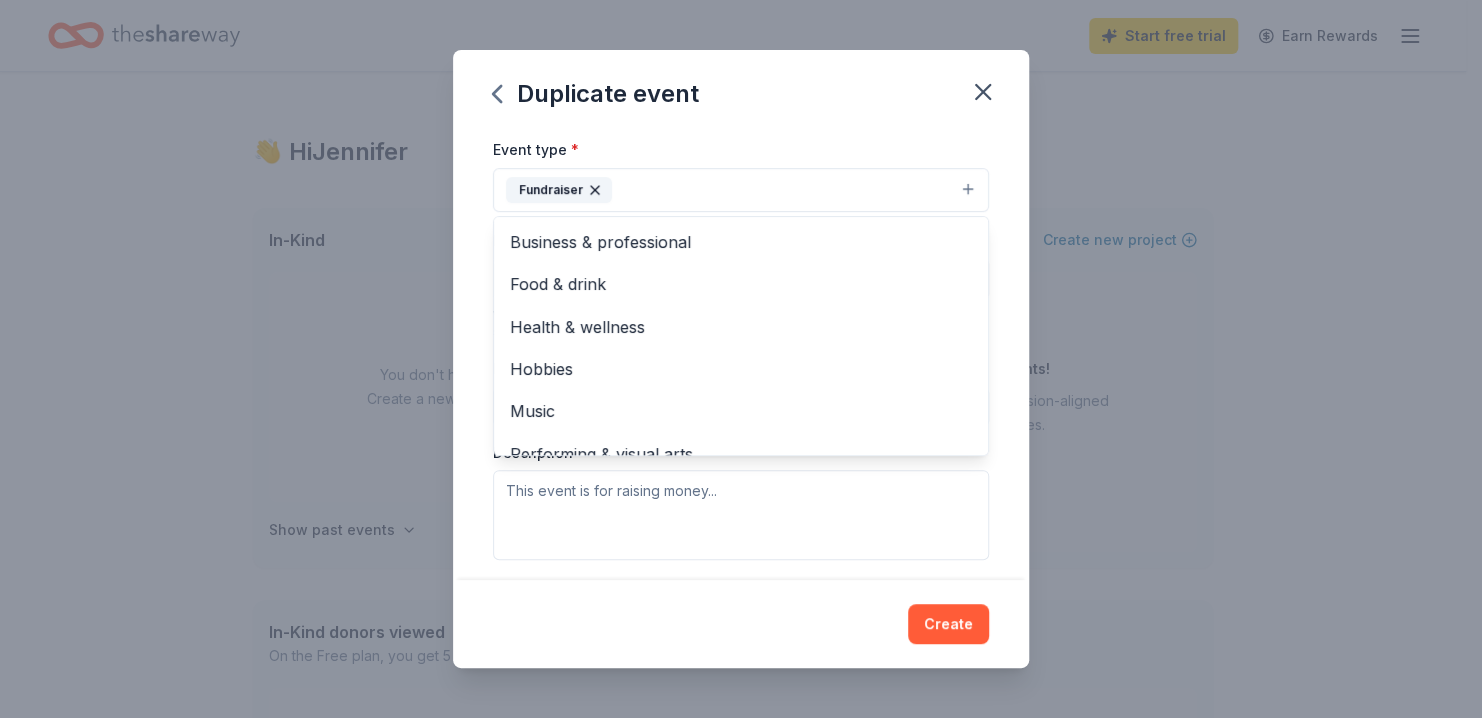 click on "Event name * Membership Drive 16 /100 Event website Attendance * 400 Date * 10/30/2025 ZIP code * 93063 Event type * Fundraiser Business & professional Food & drink Health & wellness Hobbies Music Performing & visual arts Demographic Select We use this information to help brands find events with their target demographic to sponsor their products. Mailing address Apt/unit Description What are you looking for? * Auction & raffle Meals Snacks Desserts Alcohol Beverages Send me reminders Email me reminders of donor application deadlines Recurring event Copy donors Saved Applied Approved Received Declined Not interested All copied donors will be given "saved" status in your new event. Companies that are no longer donating will not be copied." at bounding box center (741, 354) 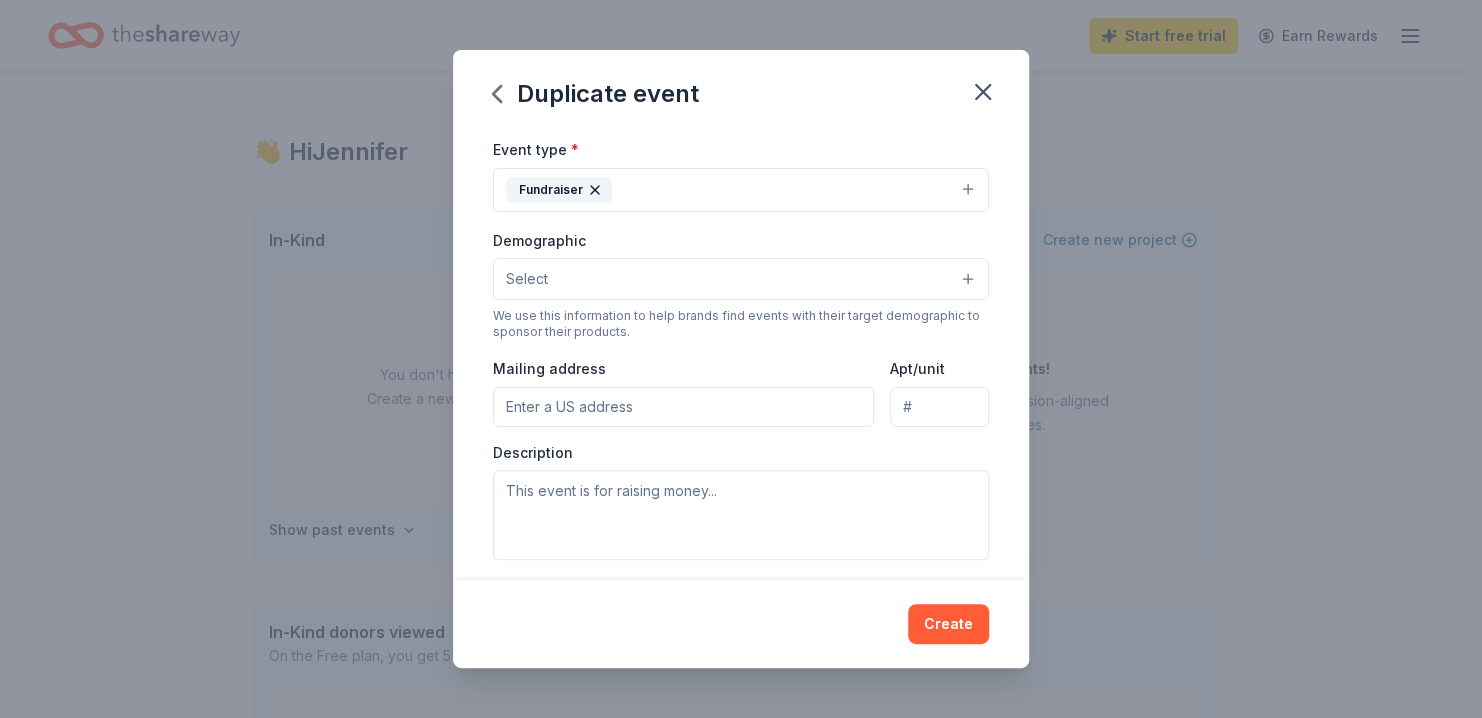 click on "Mailing address" at bounding box center (683, 407) 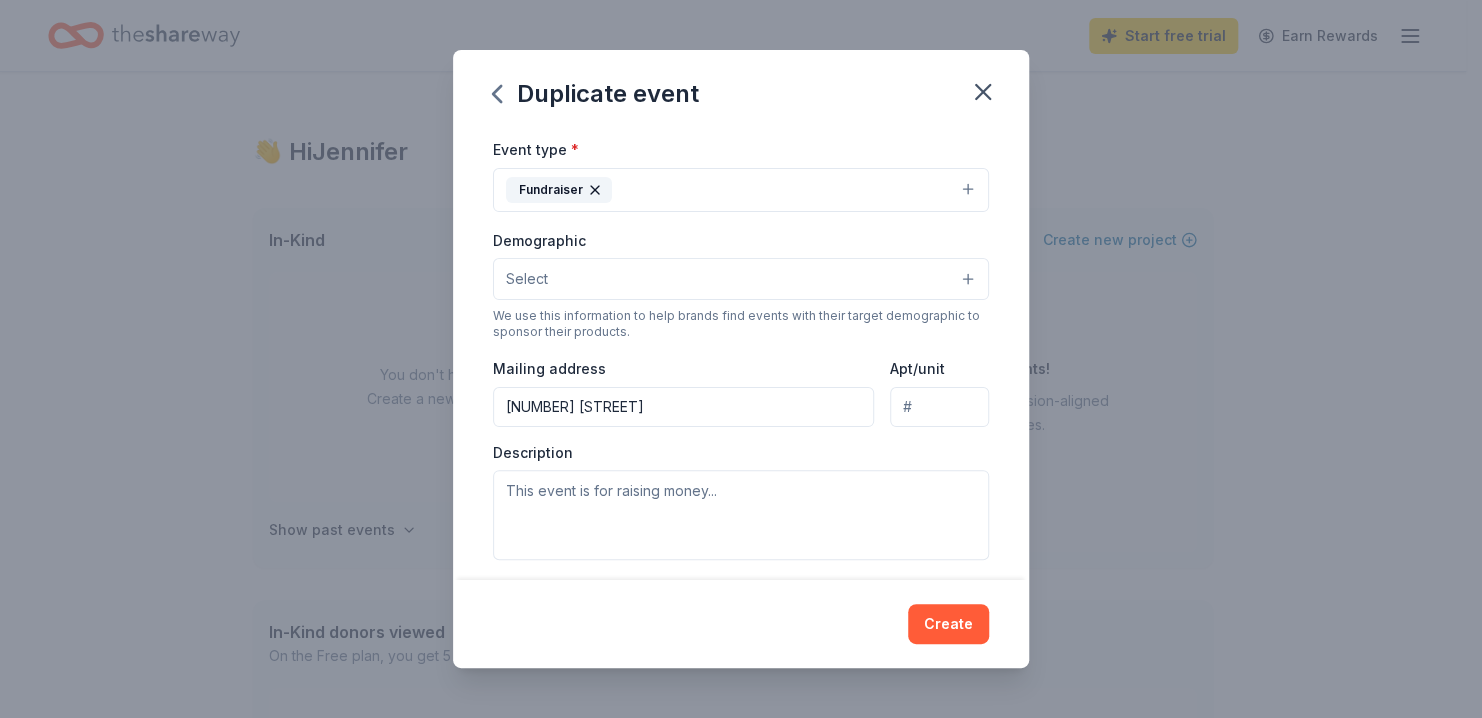 type on "Apt A" 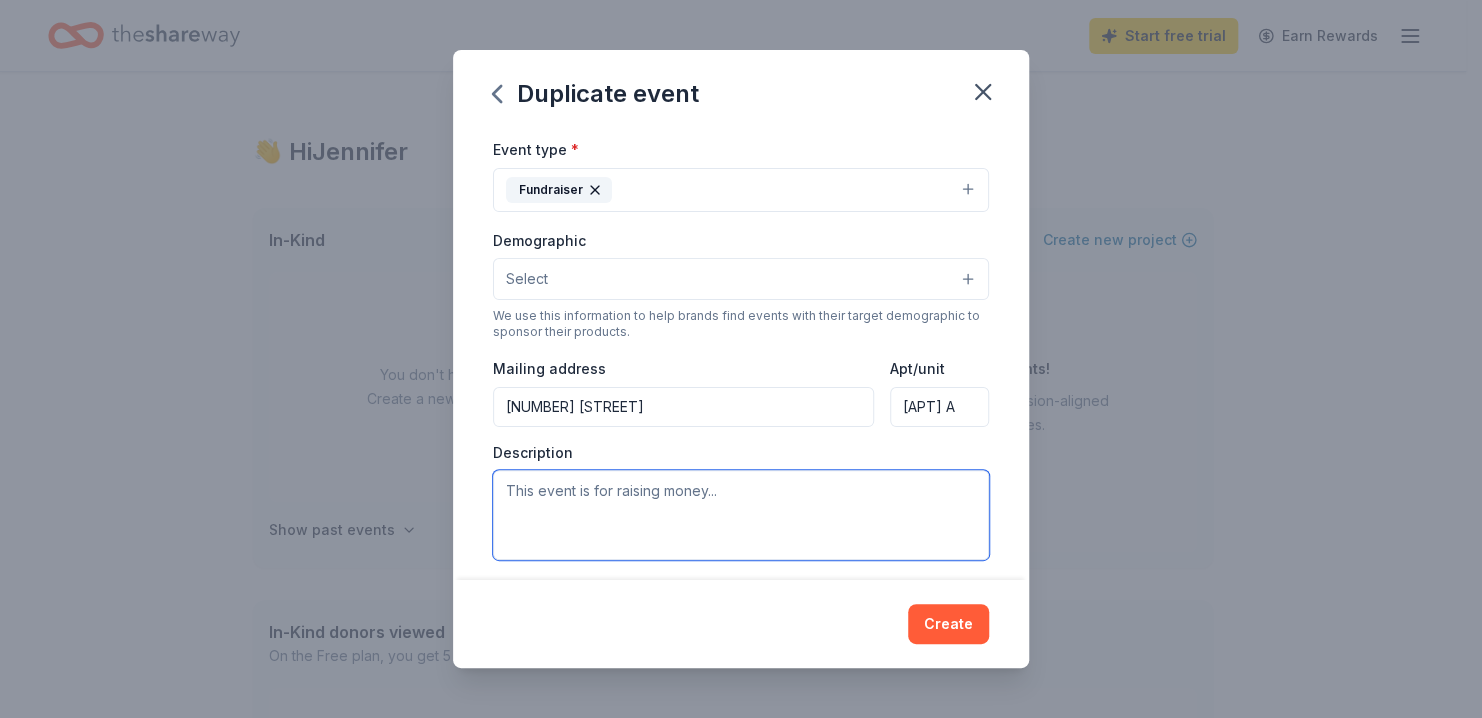 click at bounding box center [741, 515] 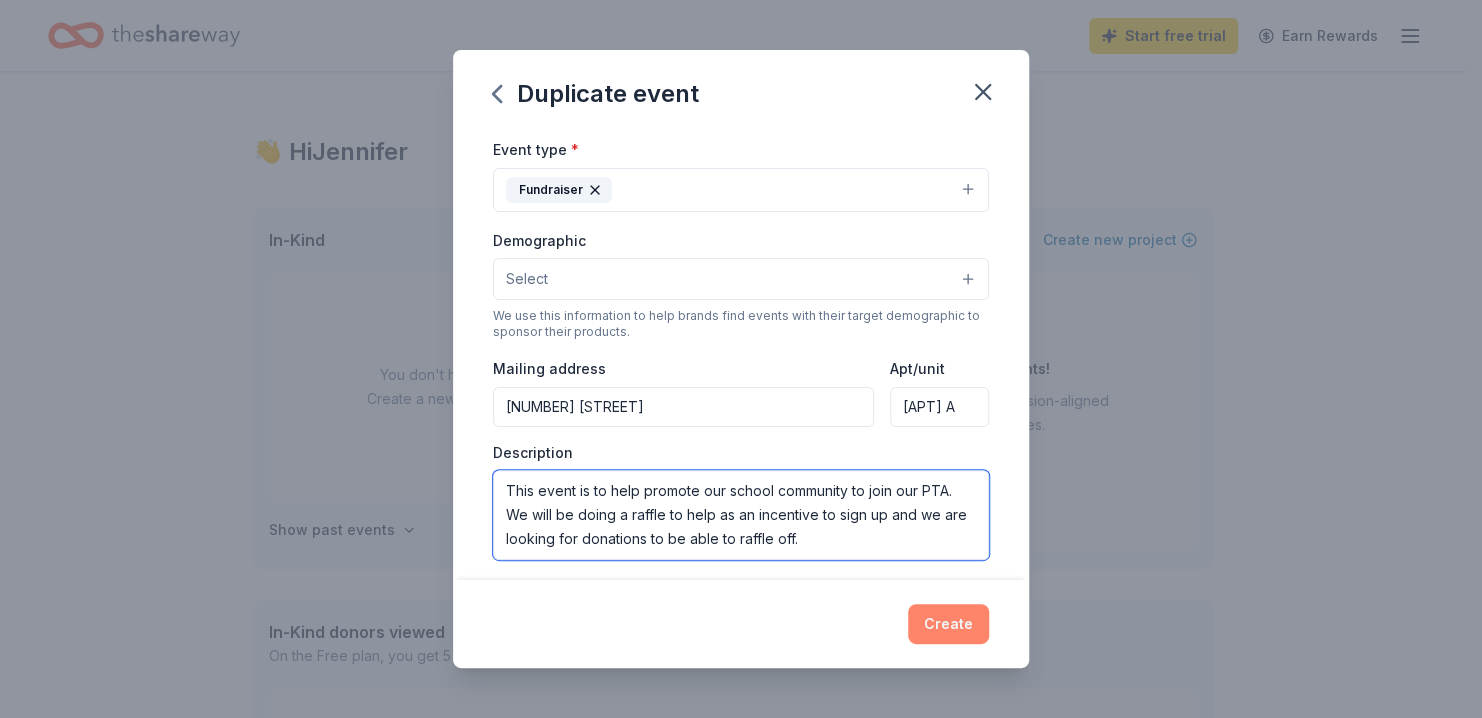 type on "This event is to help promote our school community to join our PTA.  We will be doing a raffle to help as an incentive to sign up and we are looking for donations to be able to raffle off." 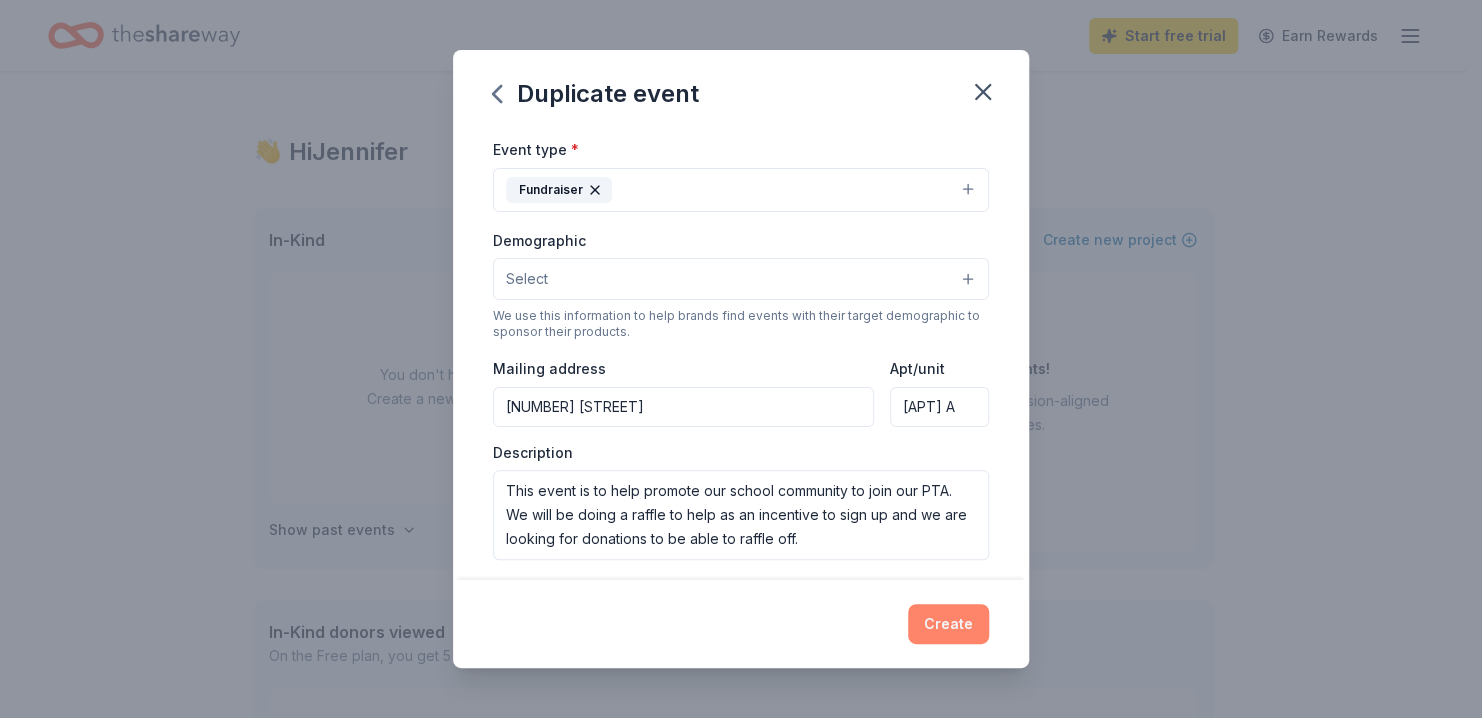 click on "Create" at bounding box center (948, 624) 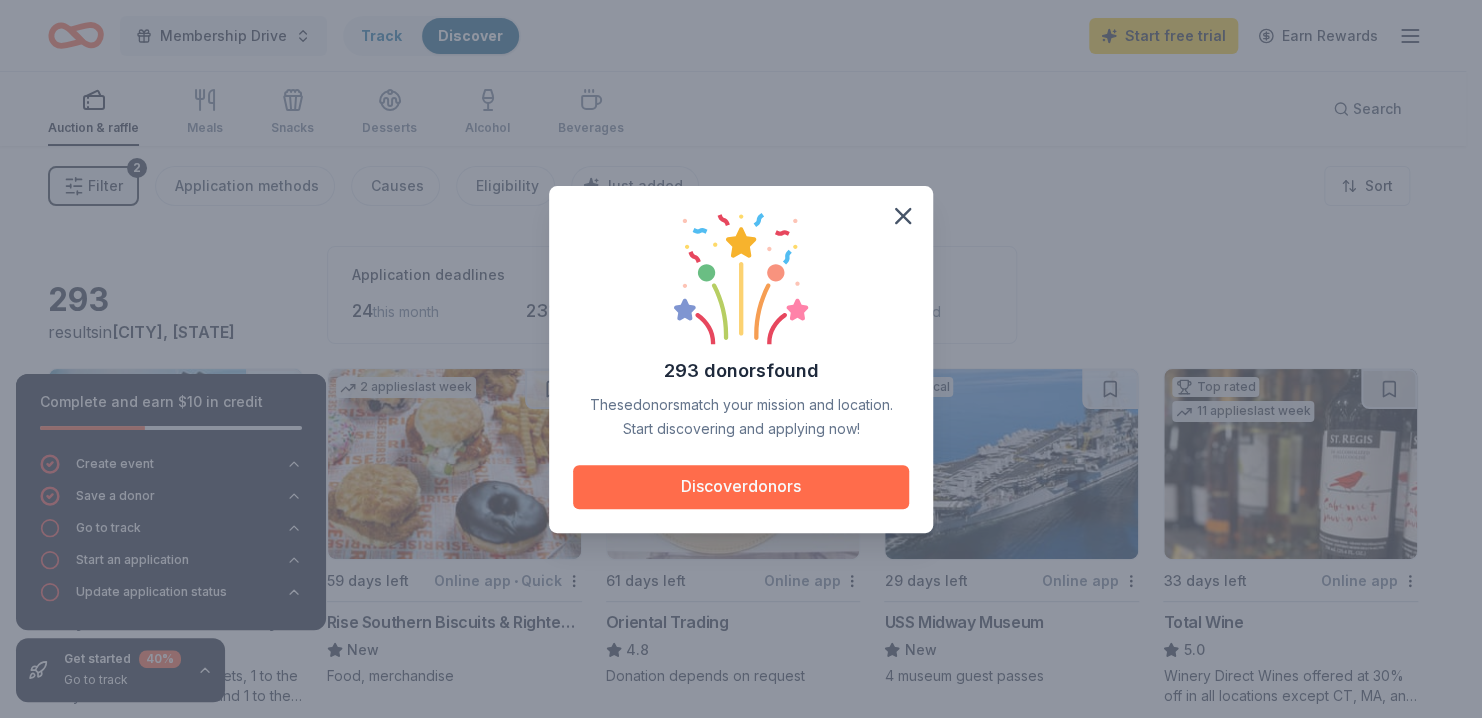 click on "Discover  donors" at bounding box center [741, 487] 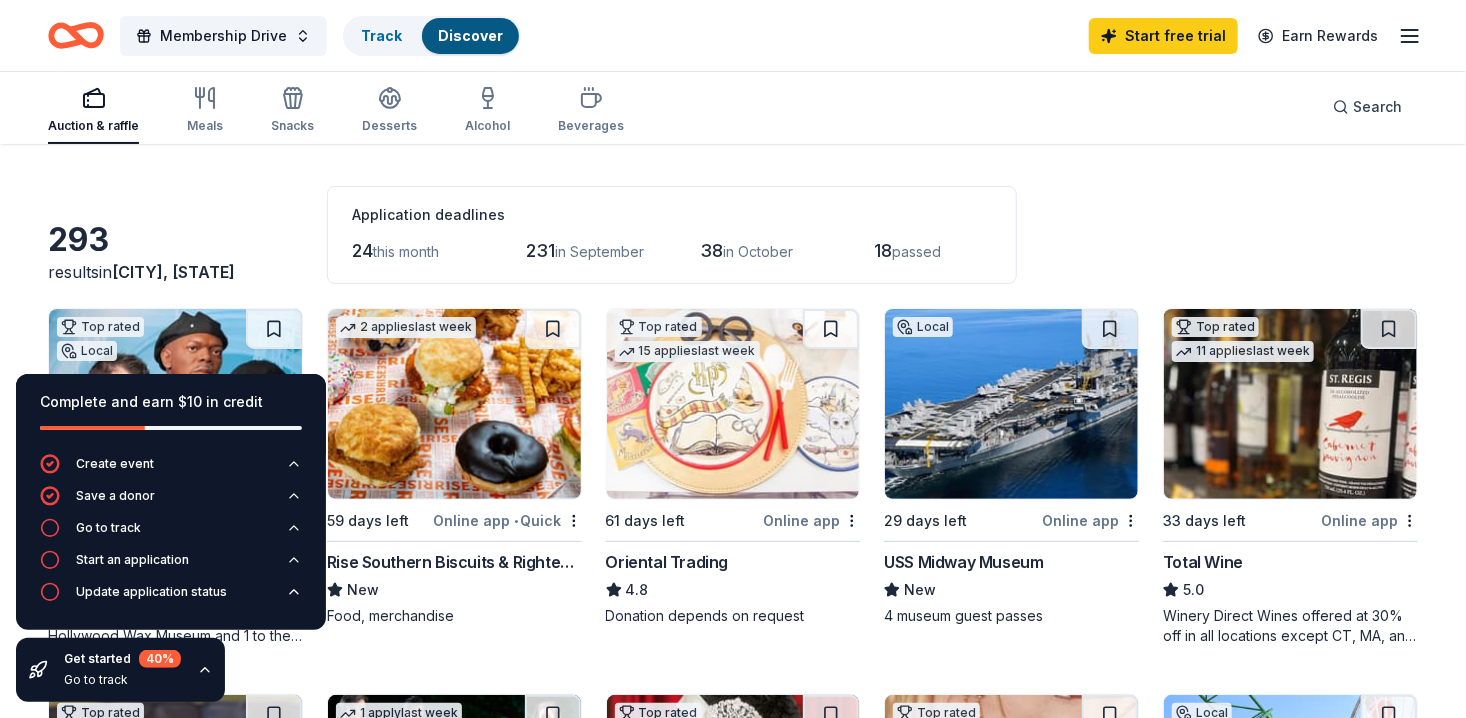 scroll, scrollTop: 80, scrollLeft: 0, axis: vertical 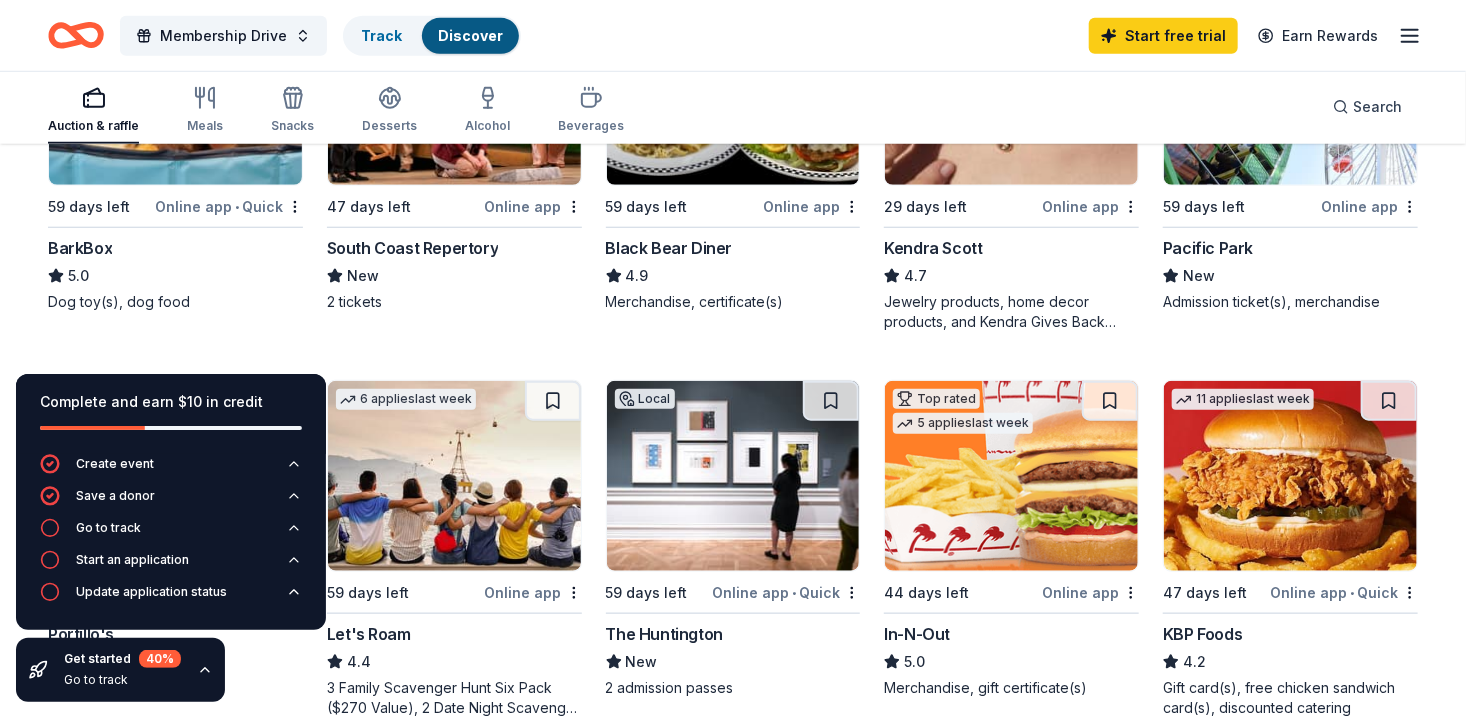 click at bounding box center [1011, 476] 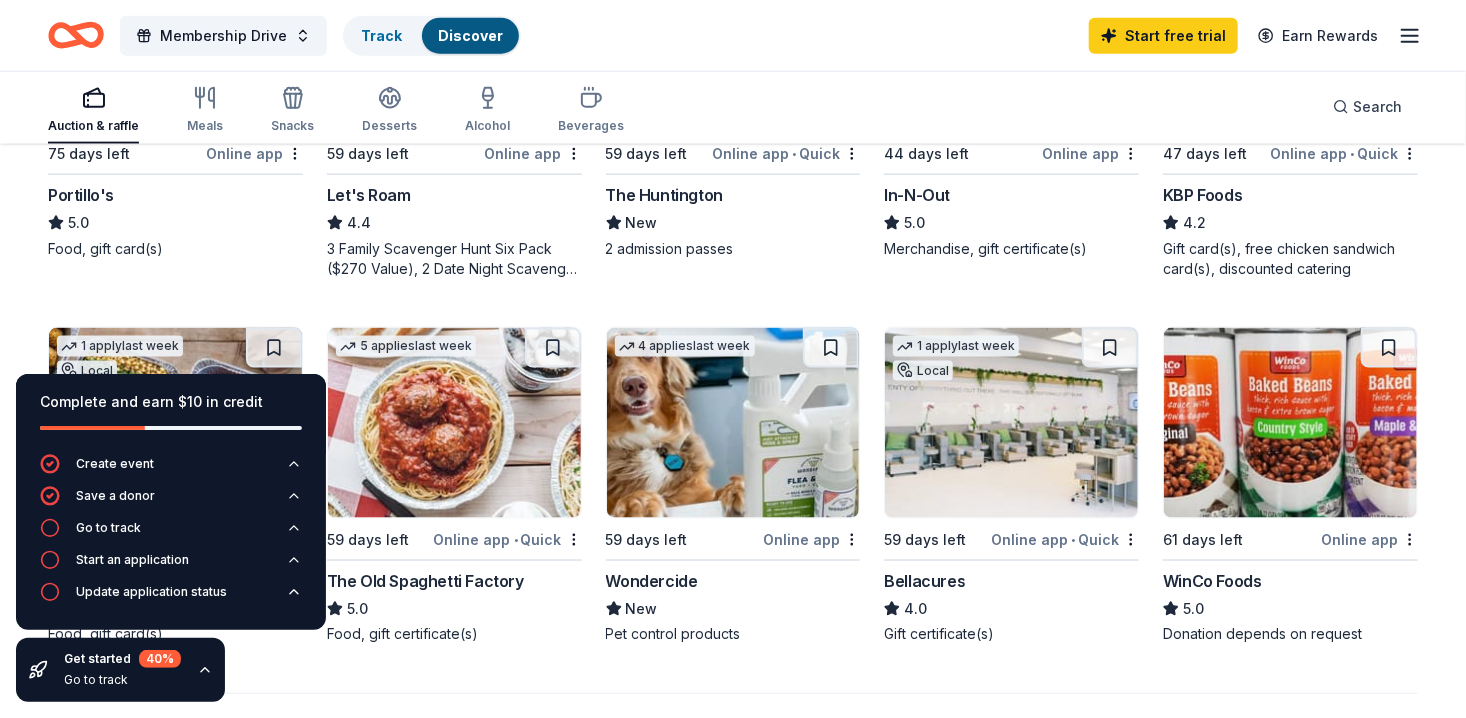 scroll, scrollTop: 1200, scrollLeft: 0, axis: vertical 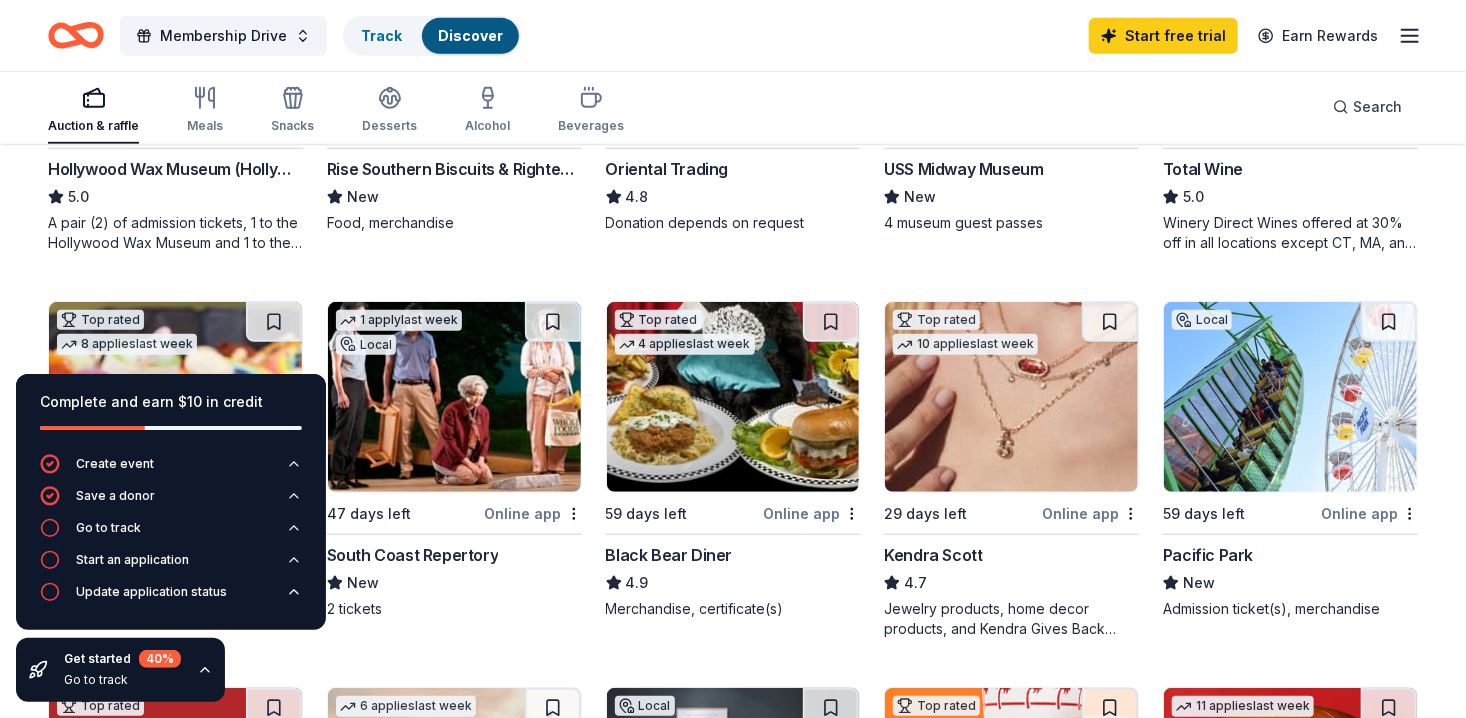 click at bounding box center (1011, 397) 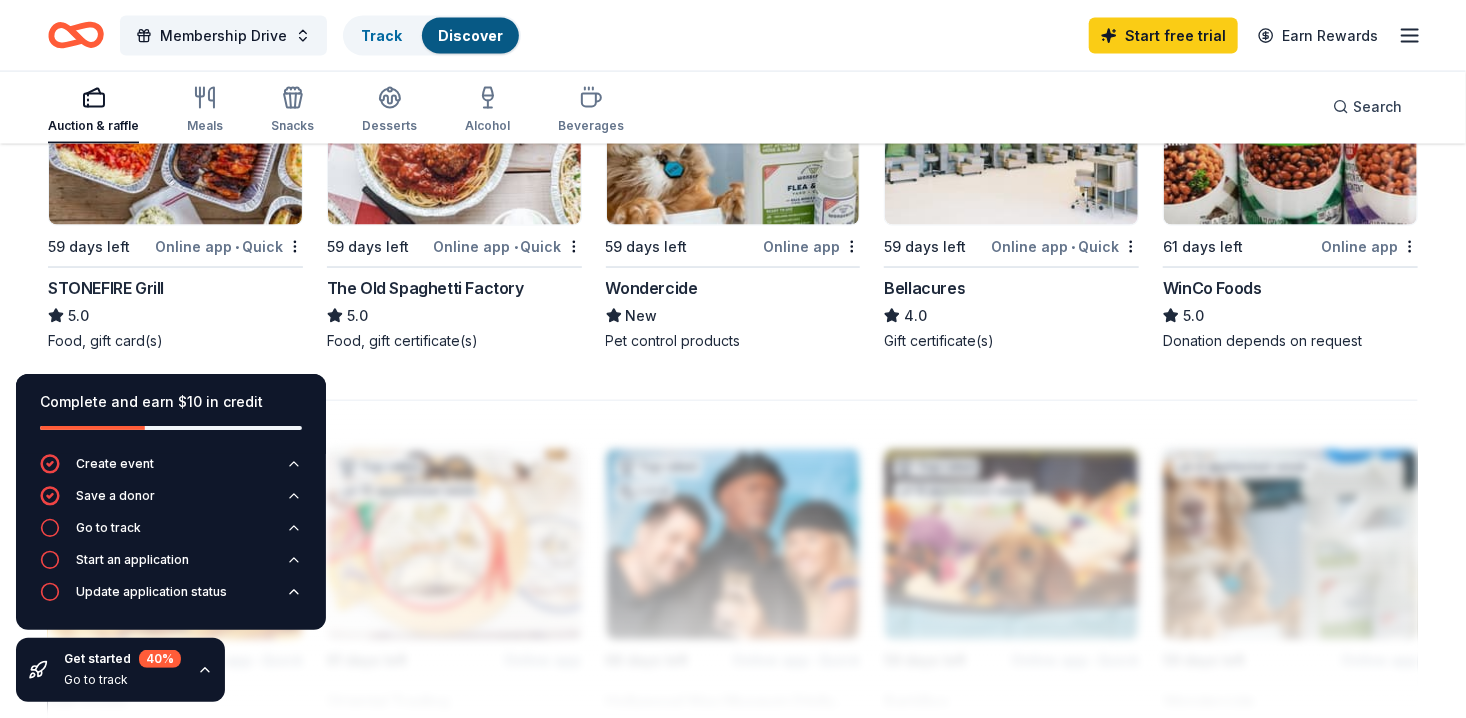 scroll, scrollTop: 1493, scrollLeft: 0, axis: vertical 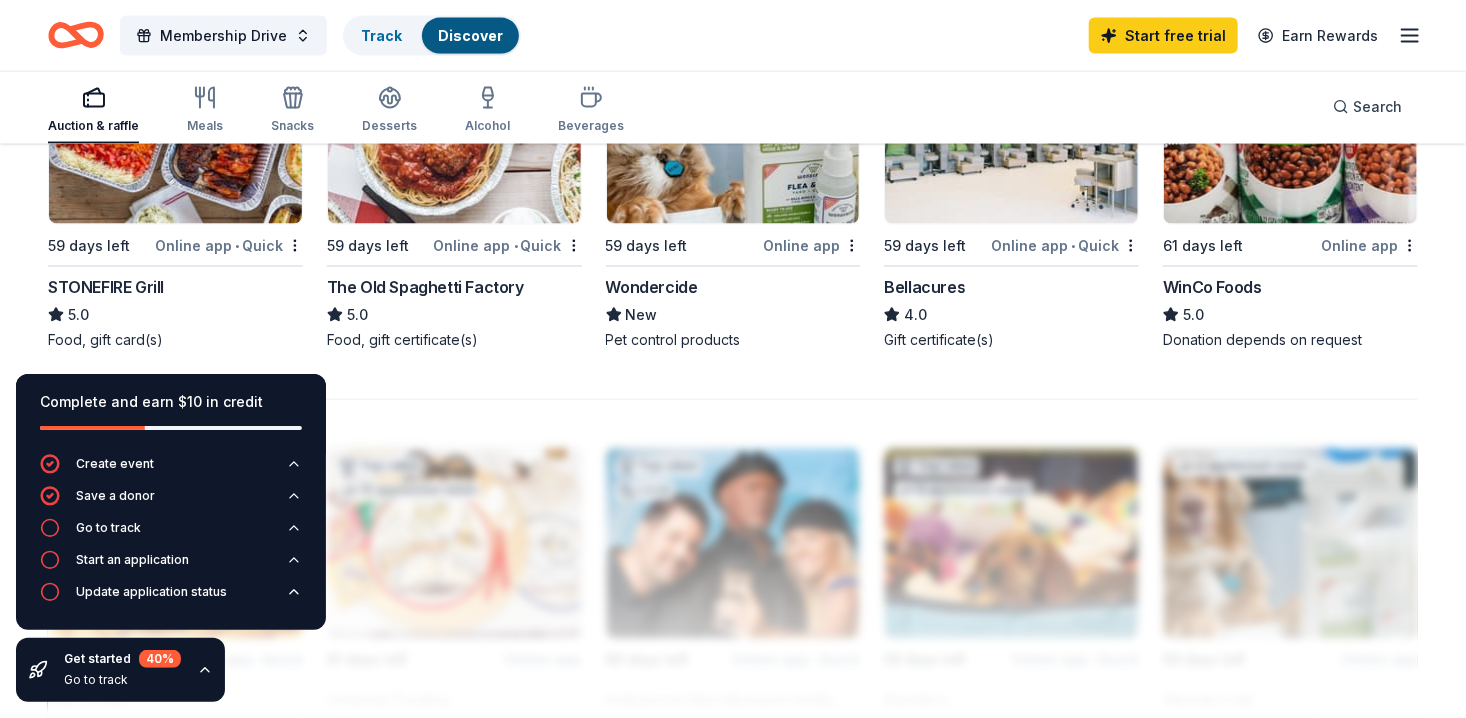 click at bounding box center (175, 129) 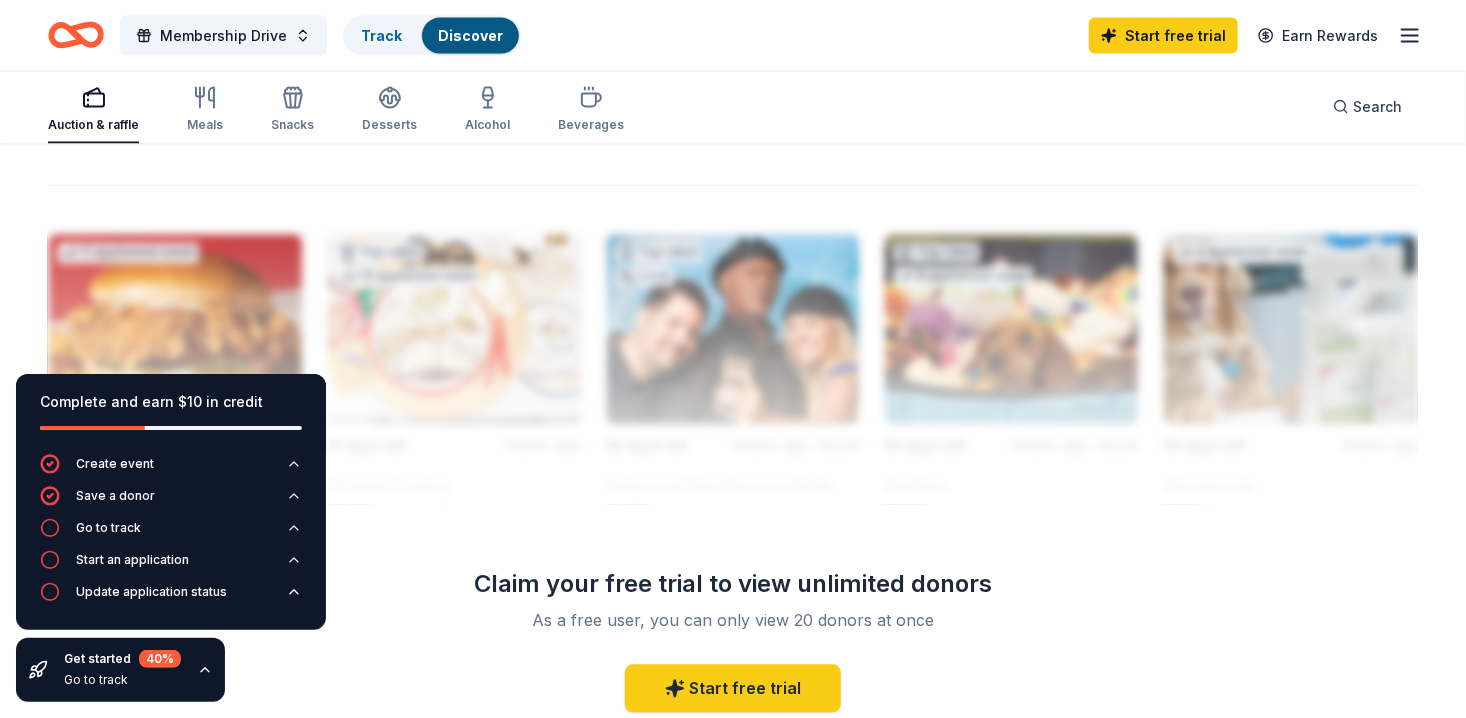 scroll, scrollTop: 1733, scrollLeft: 0, axis: vertical 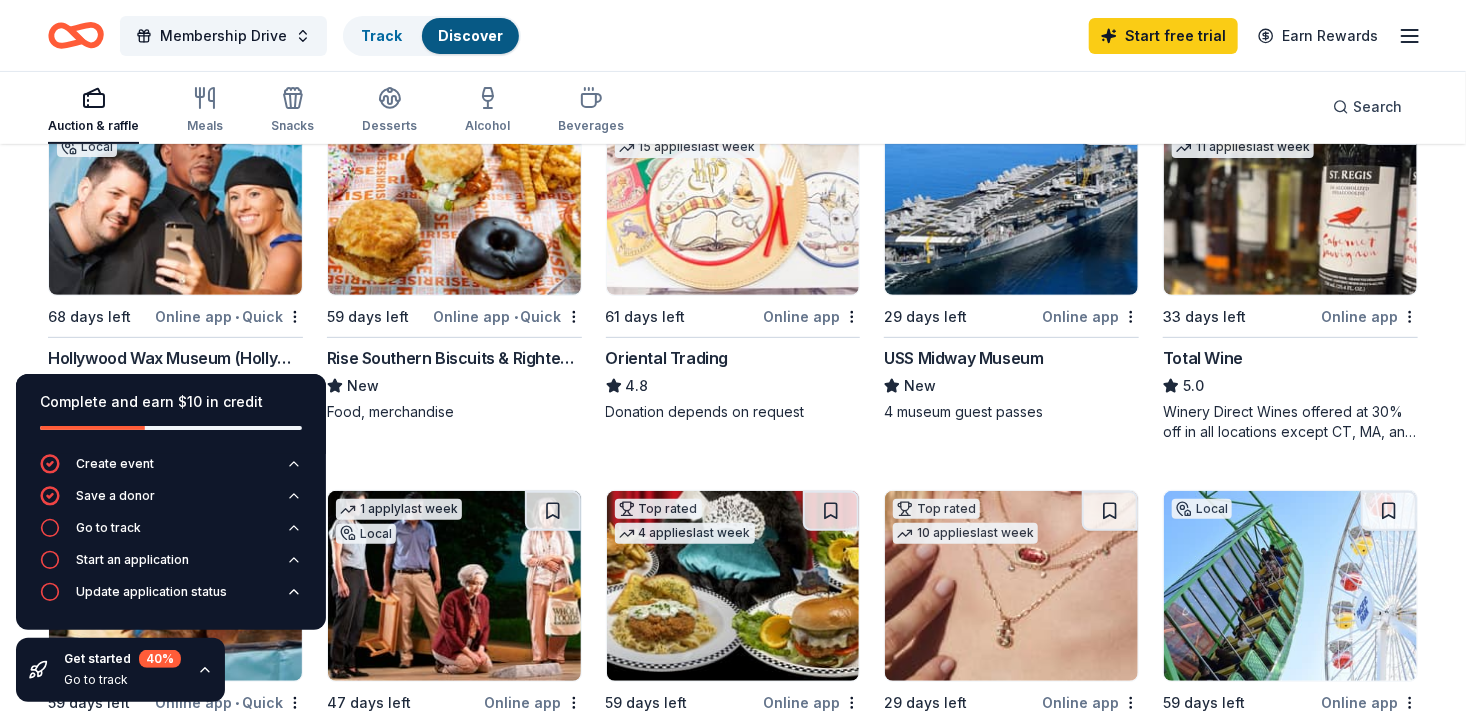 click at bounding box center [175, 200] 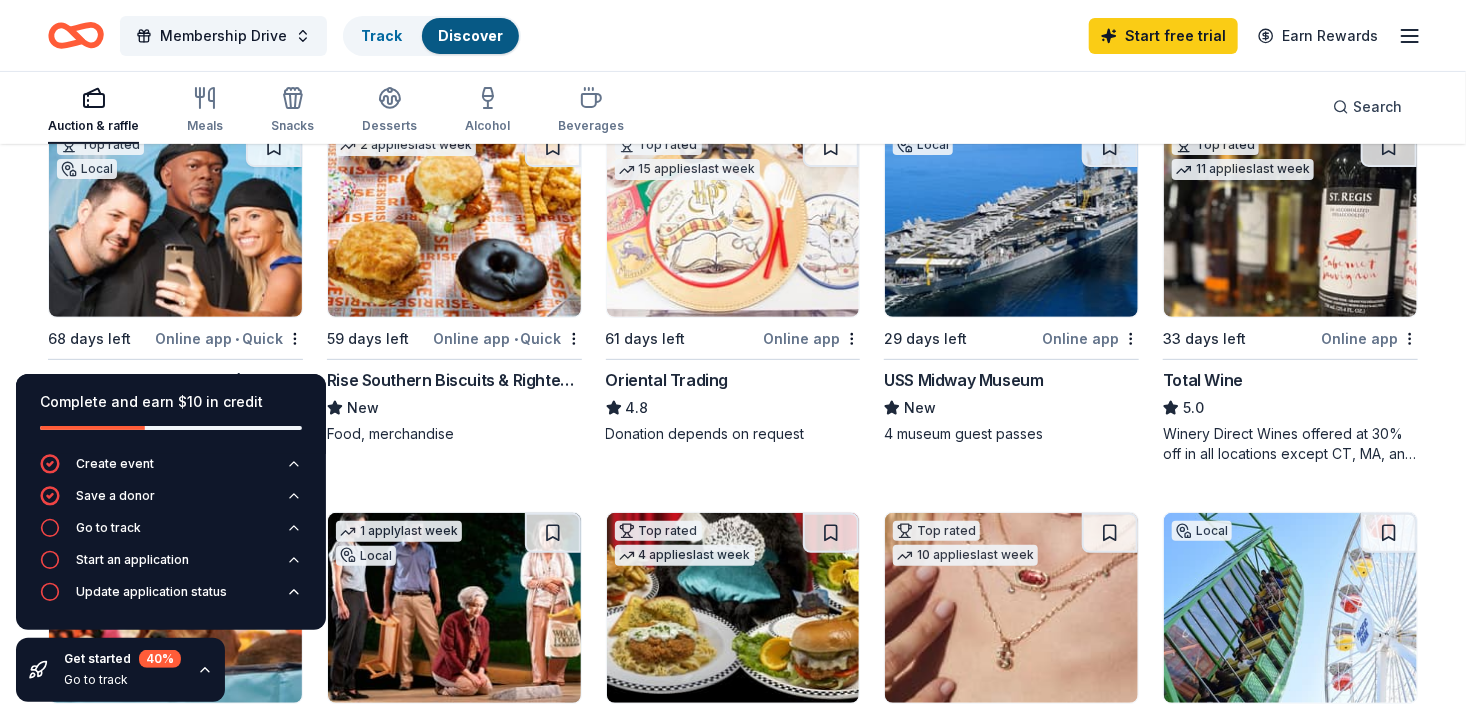 scroll, scrollTop: 224, scrollLeft: 0, axis: vertical 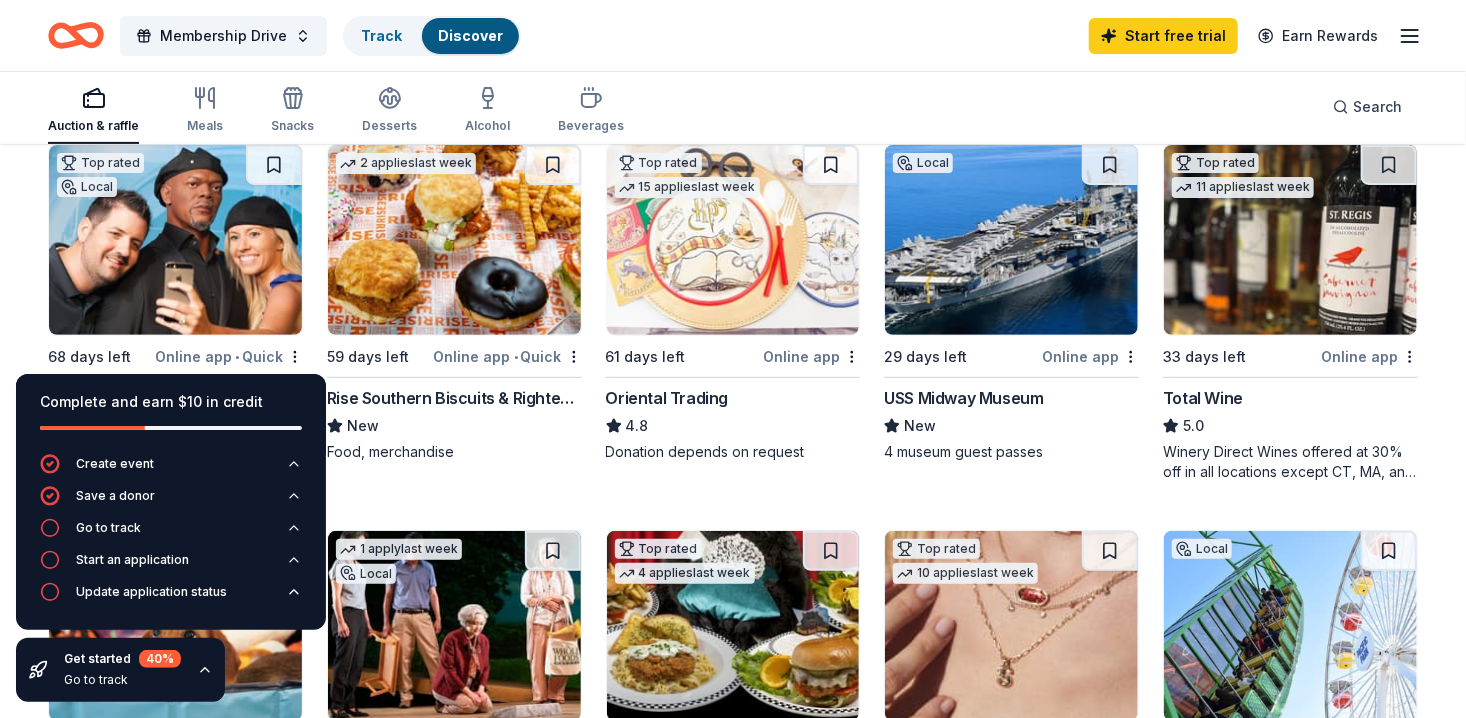 click at bounding box center [733, 240] 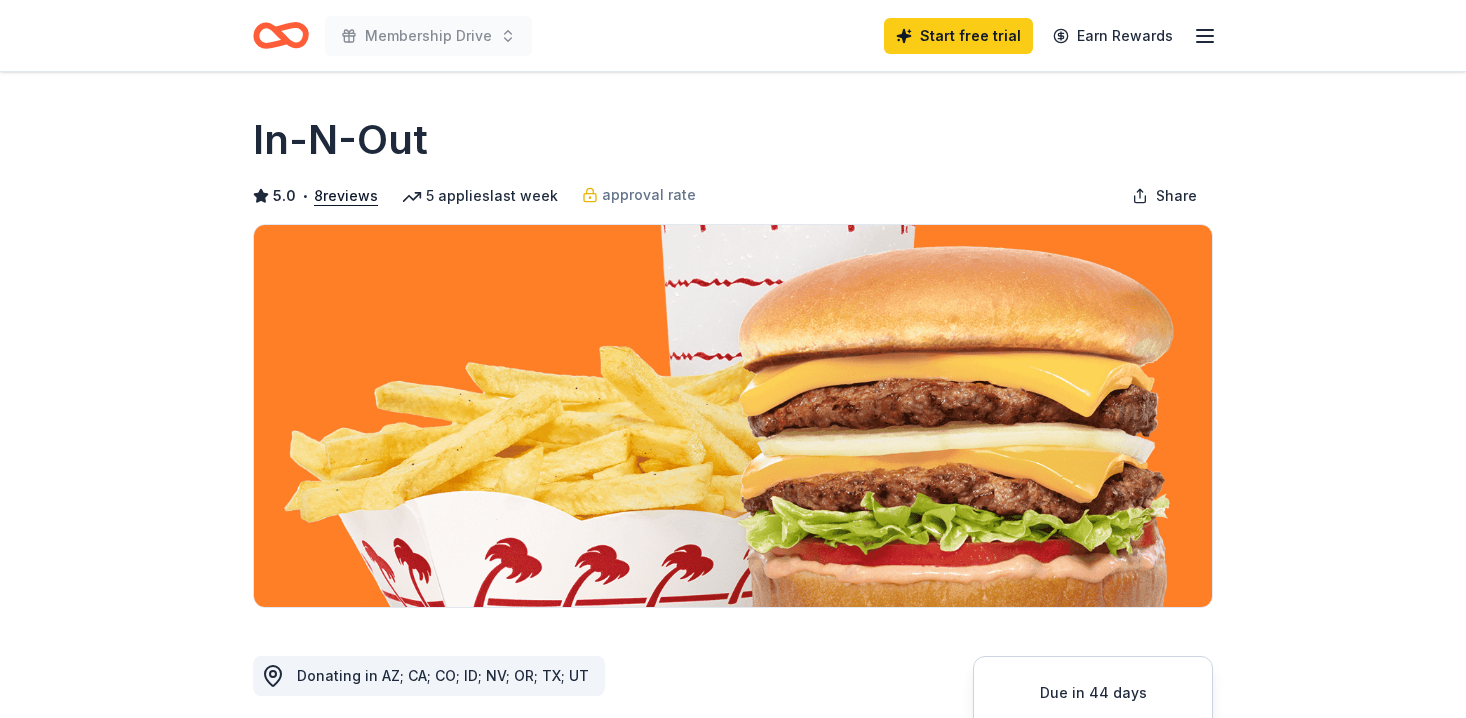 scroll, scrollTop: 0, scrollLeft: 0, axis: both 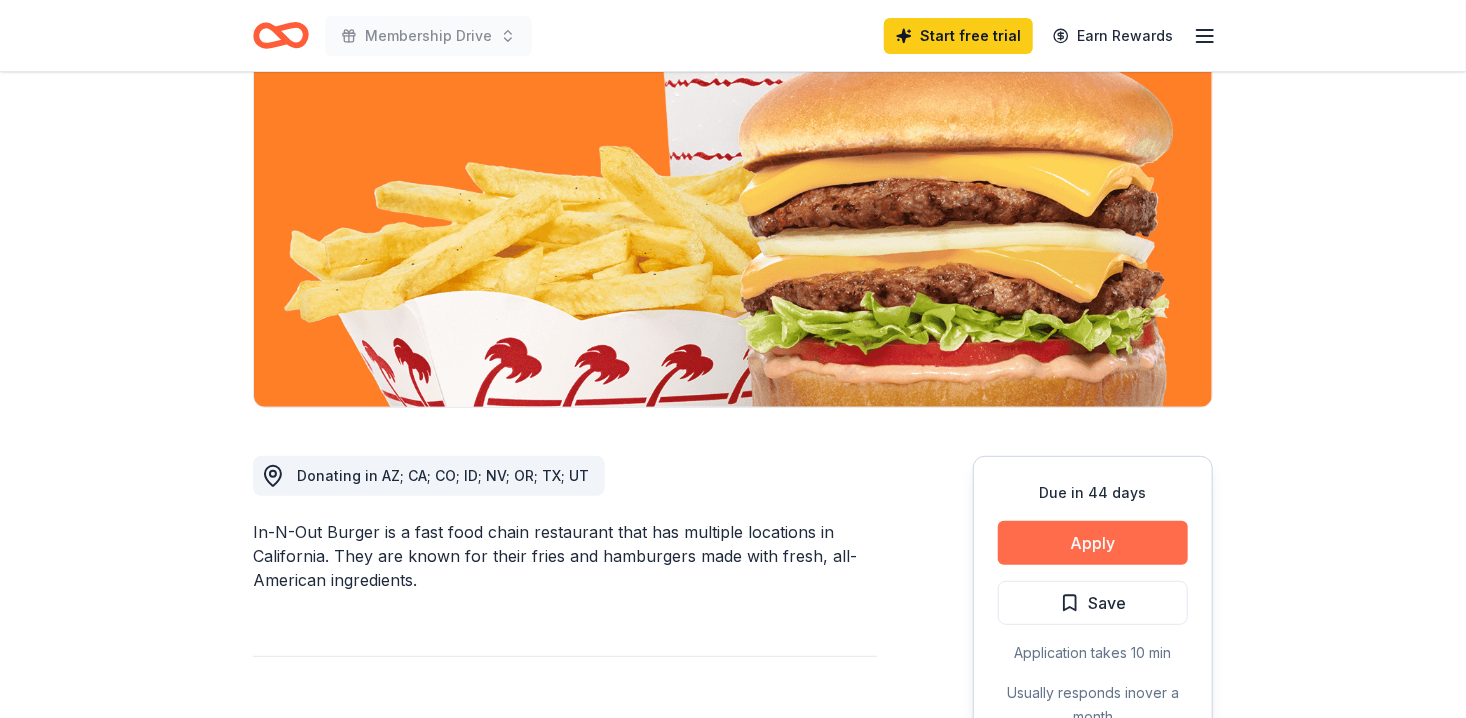 click on "Apply" at bounding box center (1093, 543) 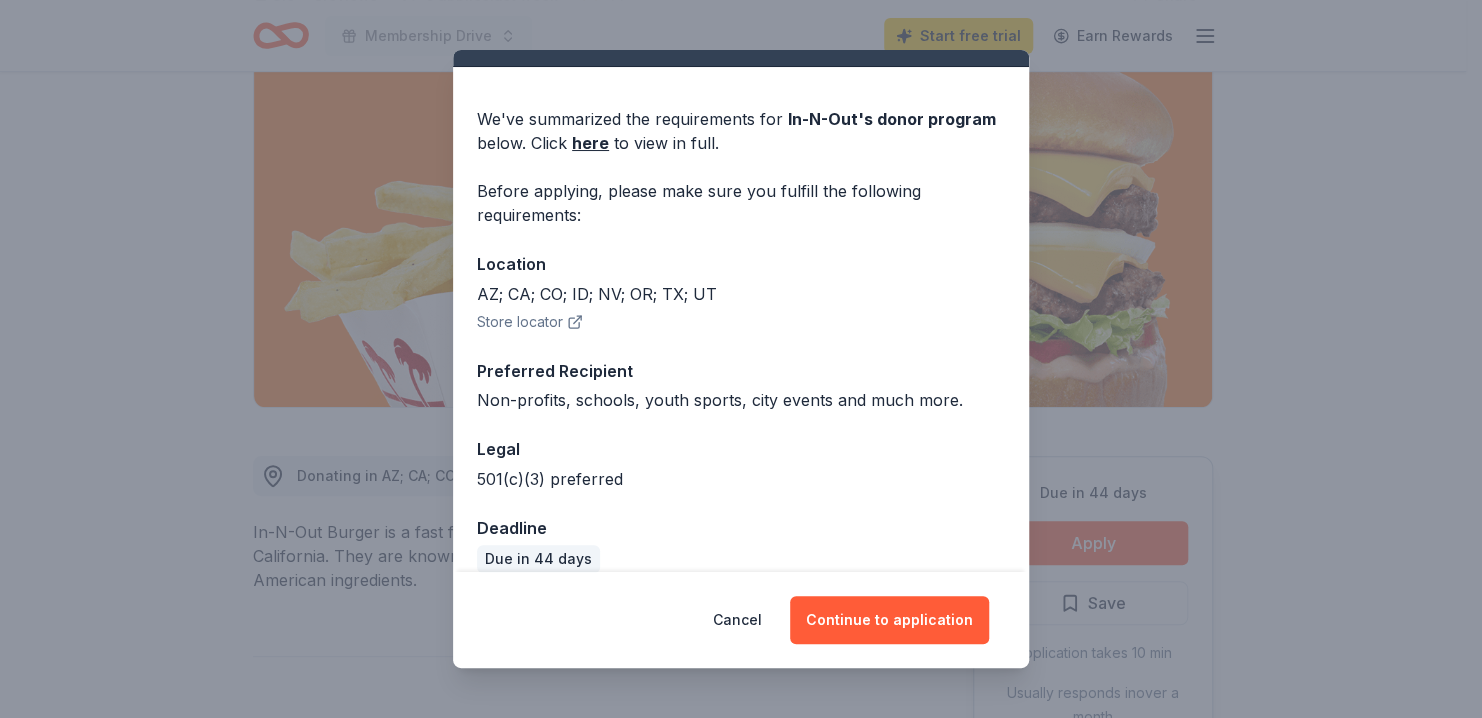 scroll, scrollTop: 64, scrollLeft: 0, axis: vertical 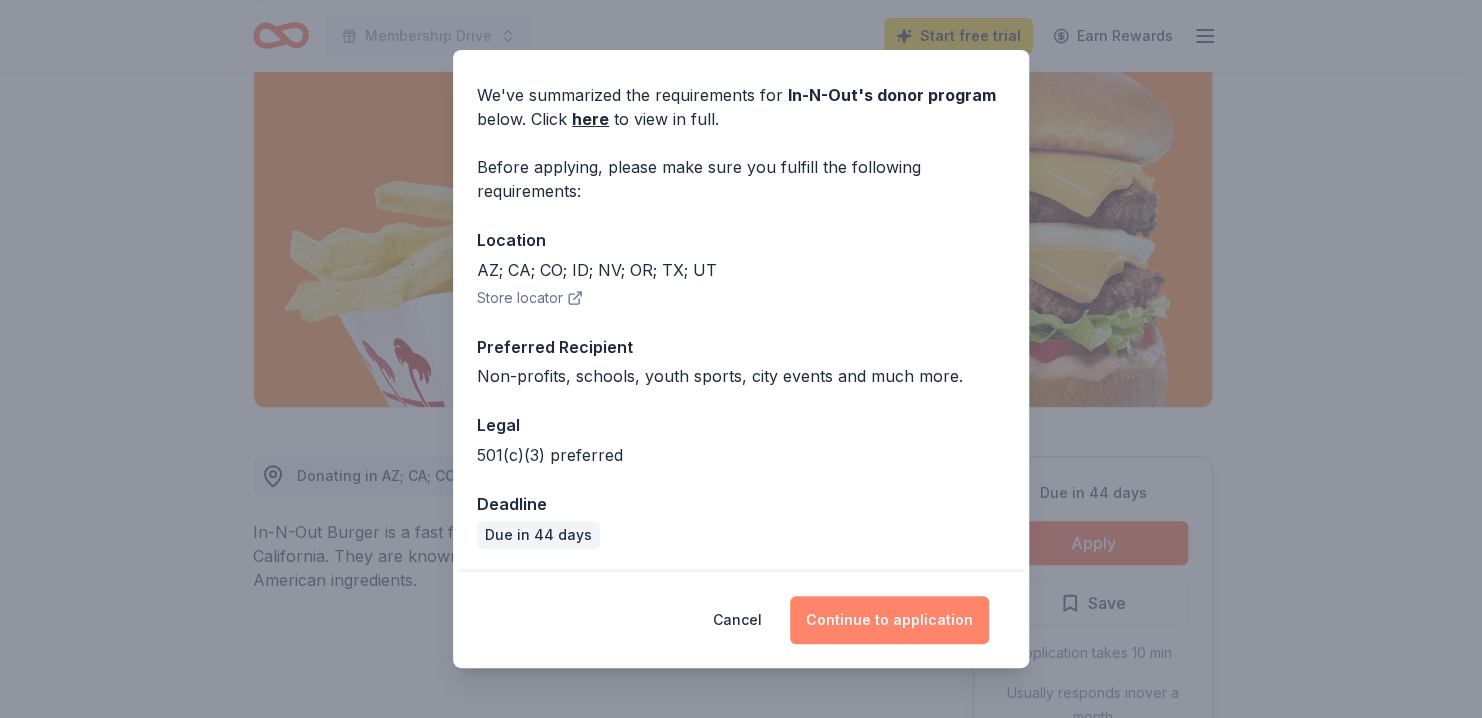 click on "Continue to application" at bounding box center (889, 620) 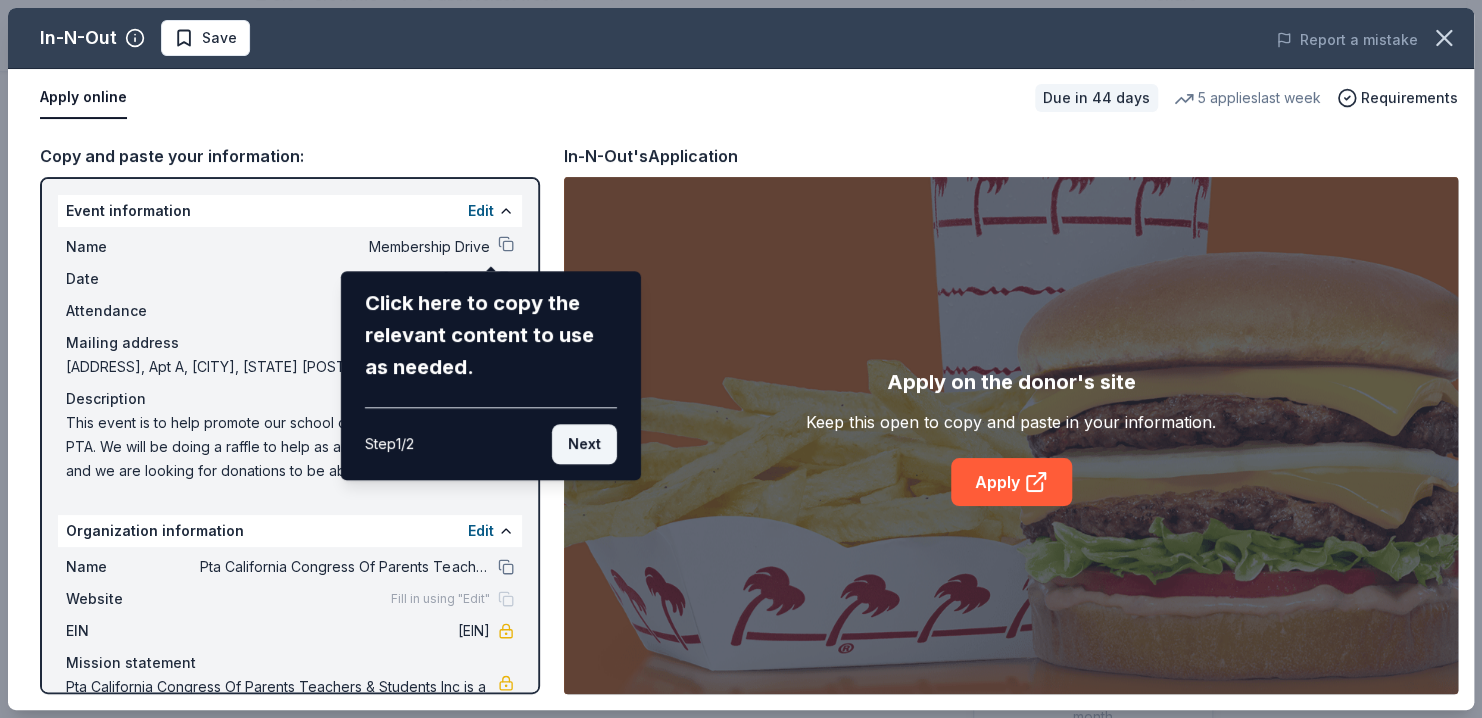 click on "Next" at bounding box center [584, 444] 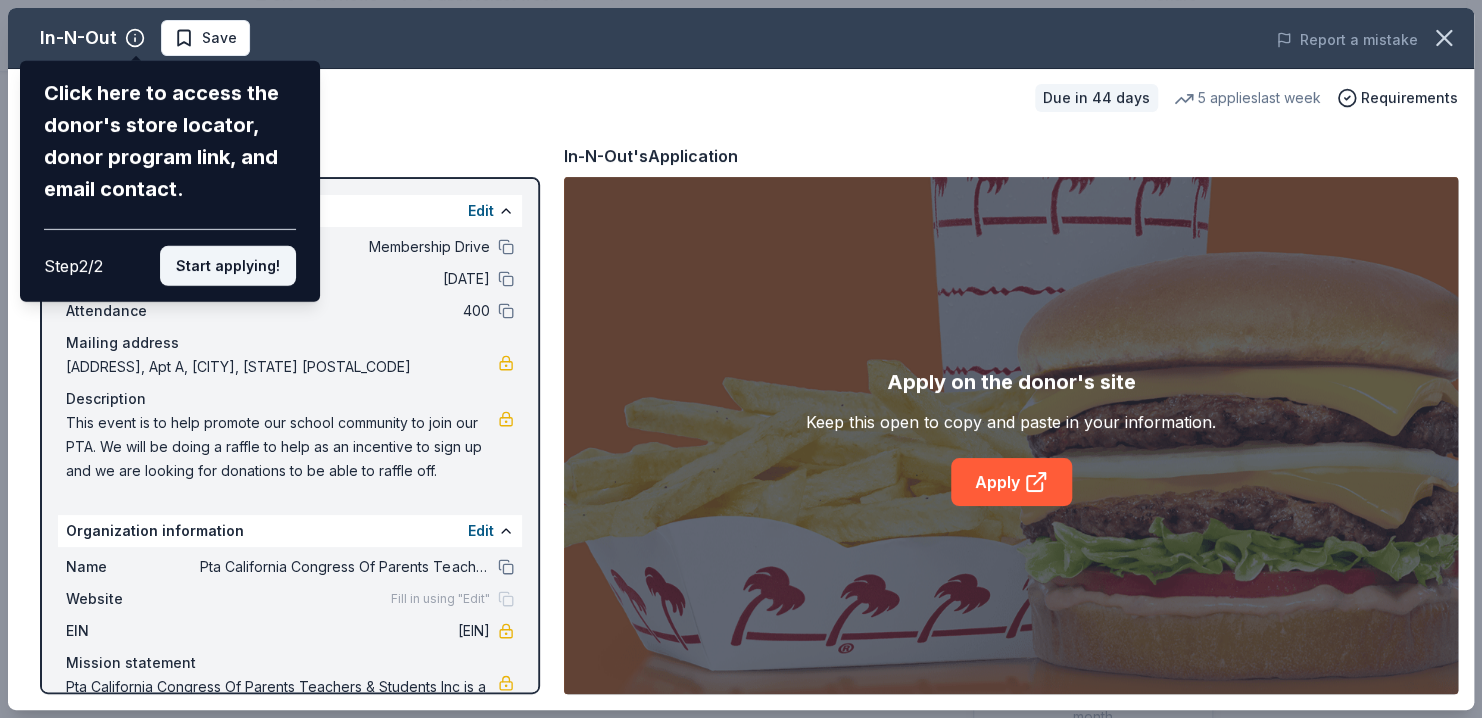 click on "Start applying!" at bounding box center (228, 266) 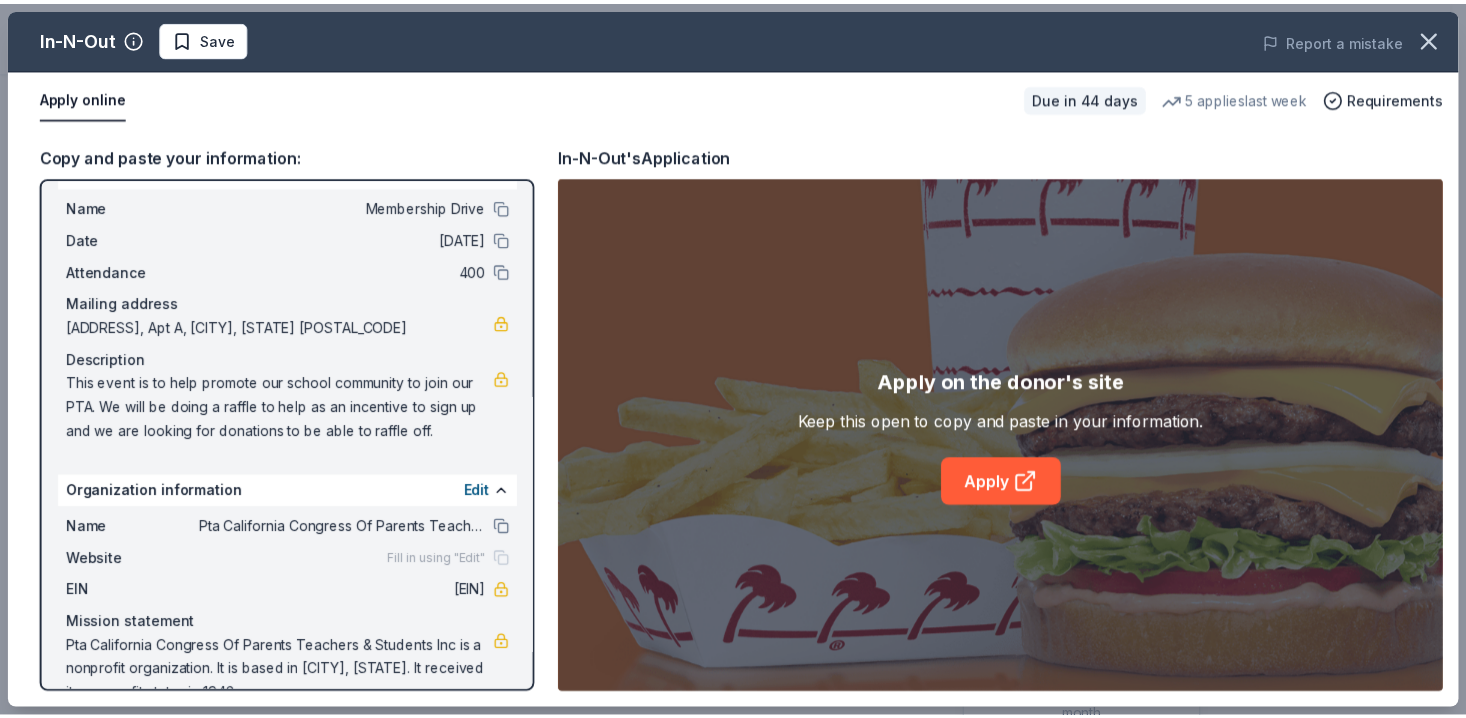 scroll, scrollTop: 77, scrollLeft: 0, axis: vertical 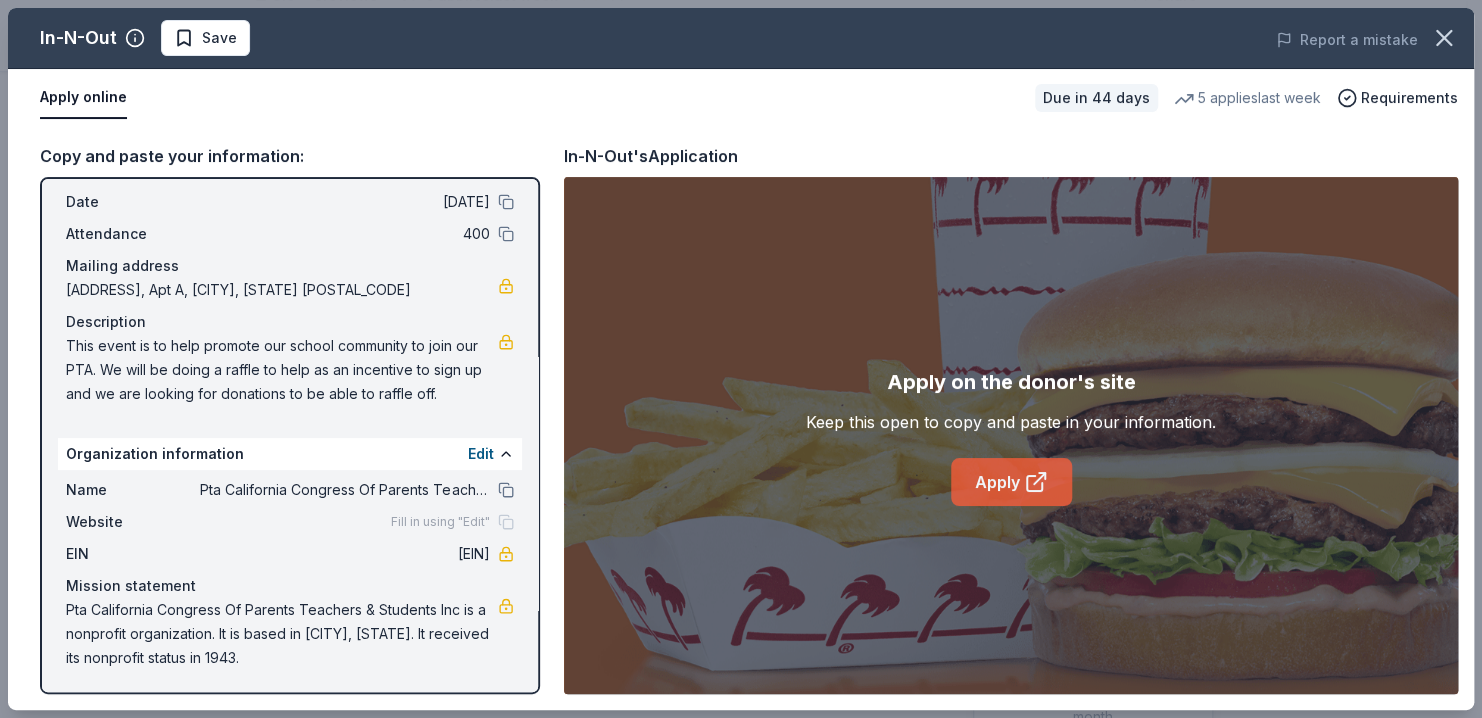 click 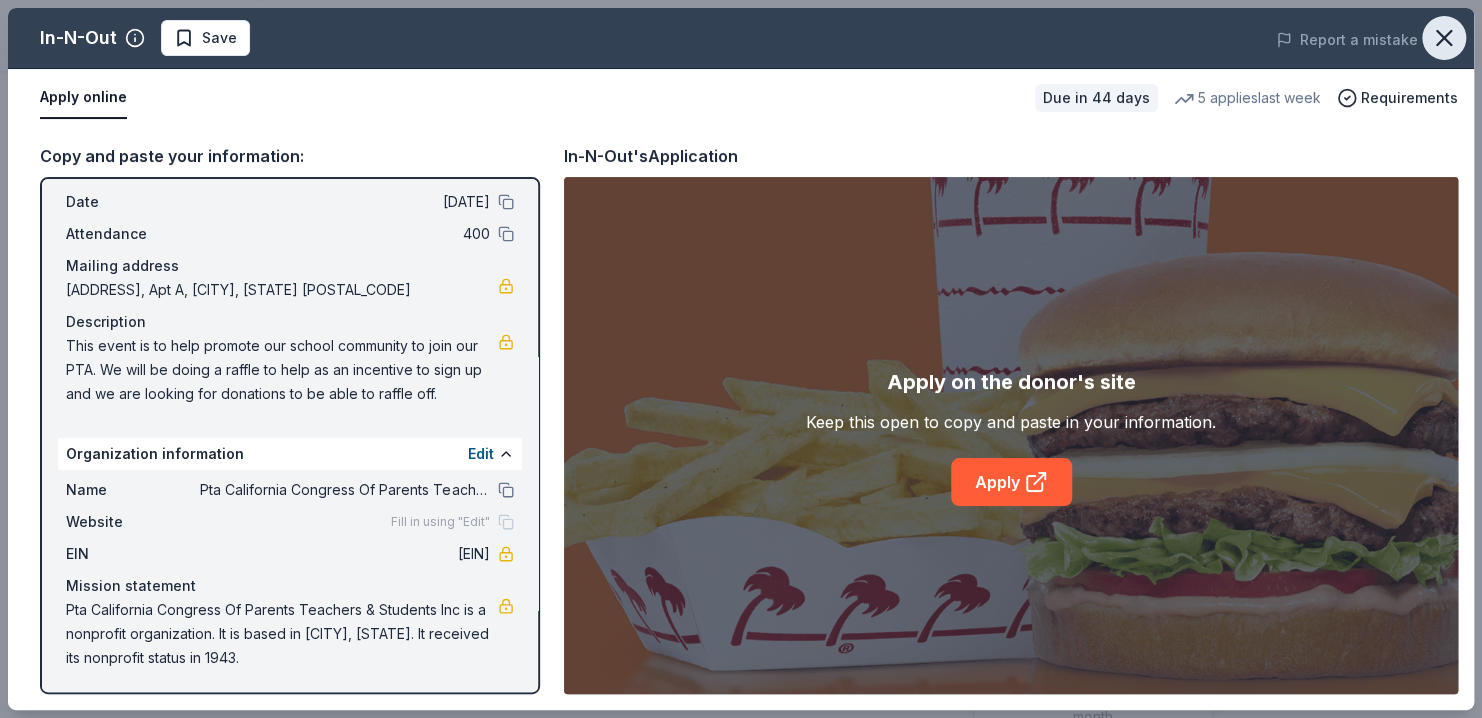 click 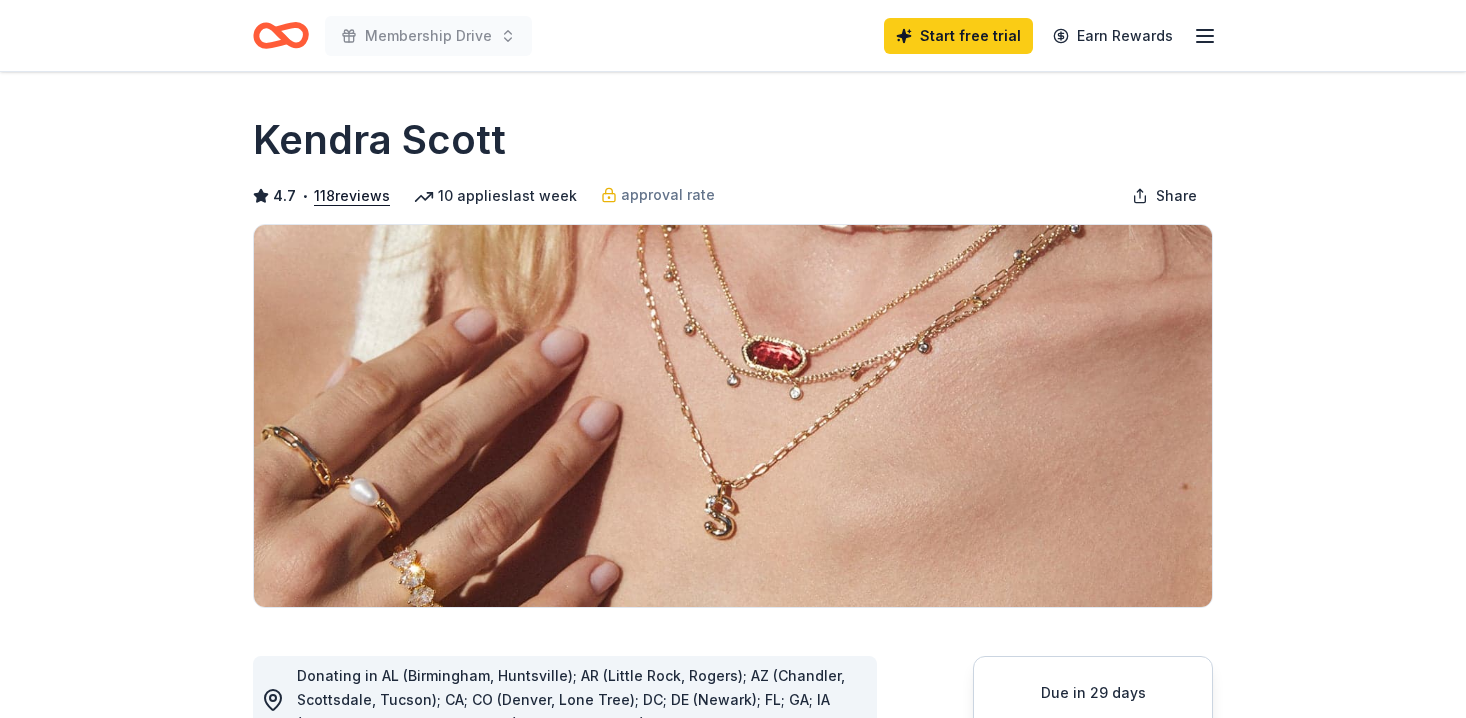scroll, scrollTop: 0, scrollLeft: 0, axis: both 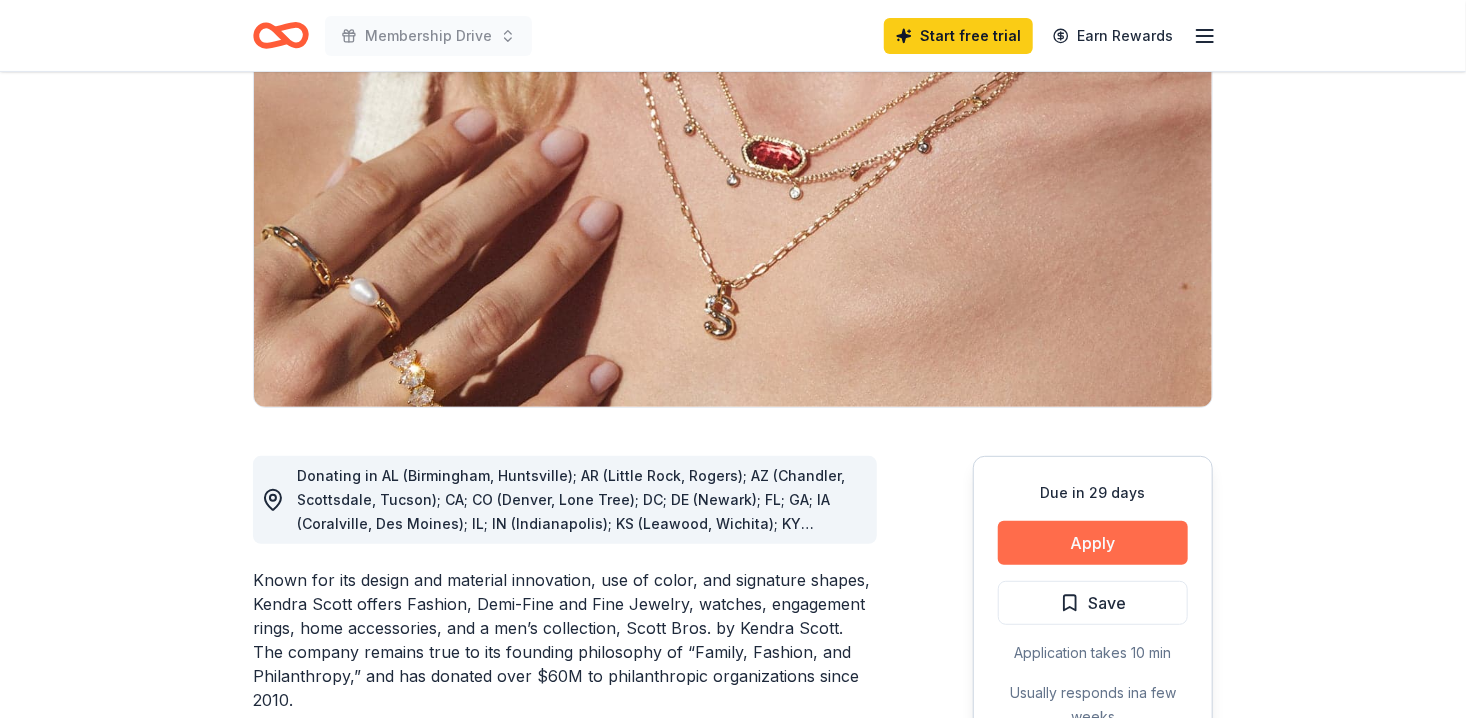 click on "Apply" at bounding box center [1093, 543] 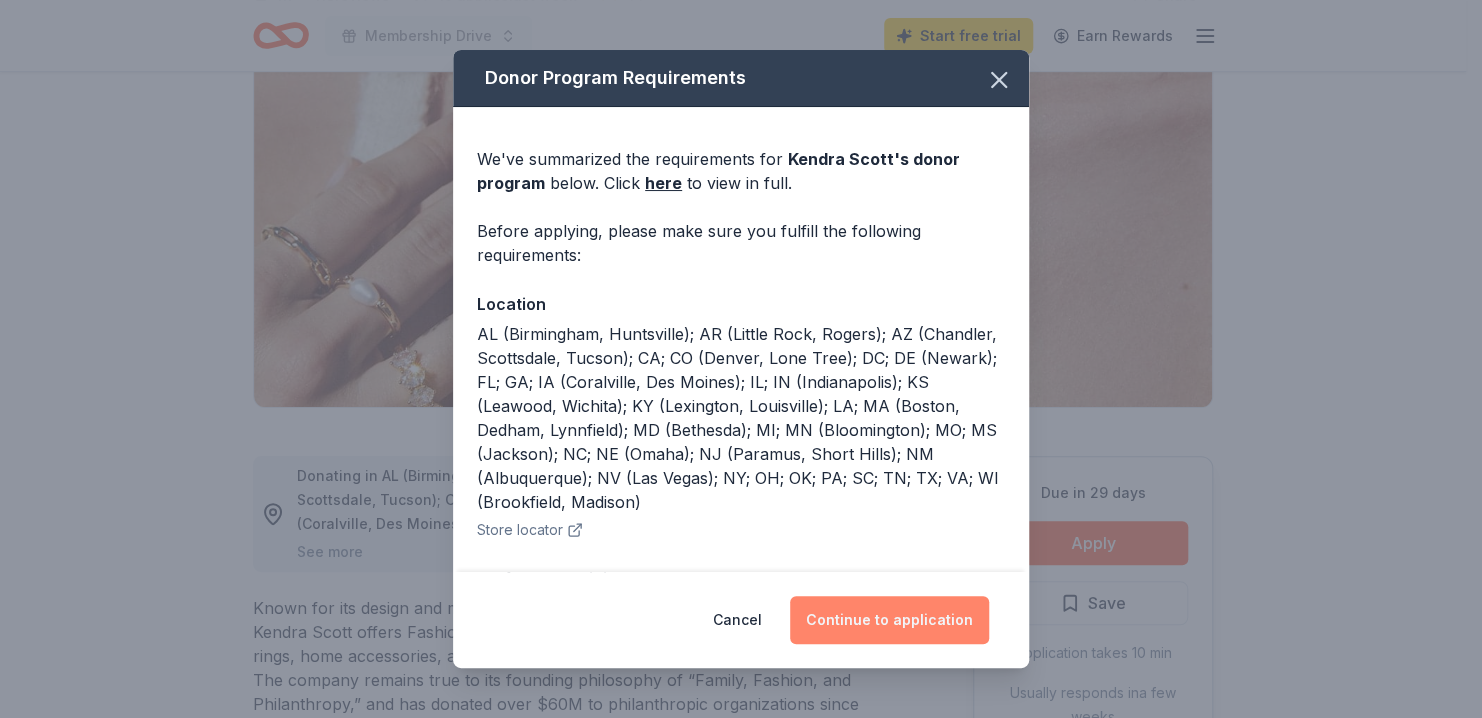 click on "Continue to application" at bounding box center (889, 620) 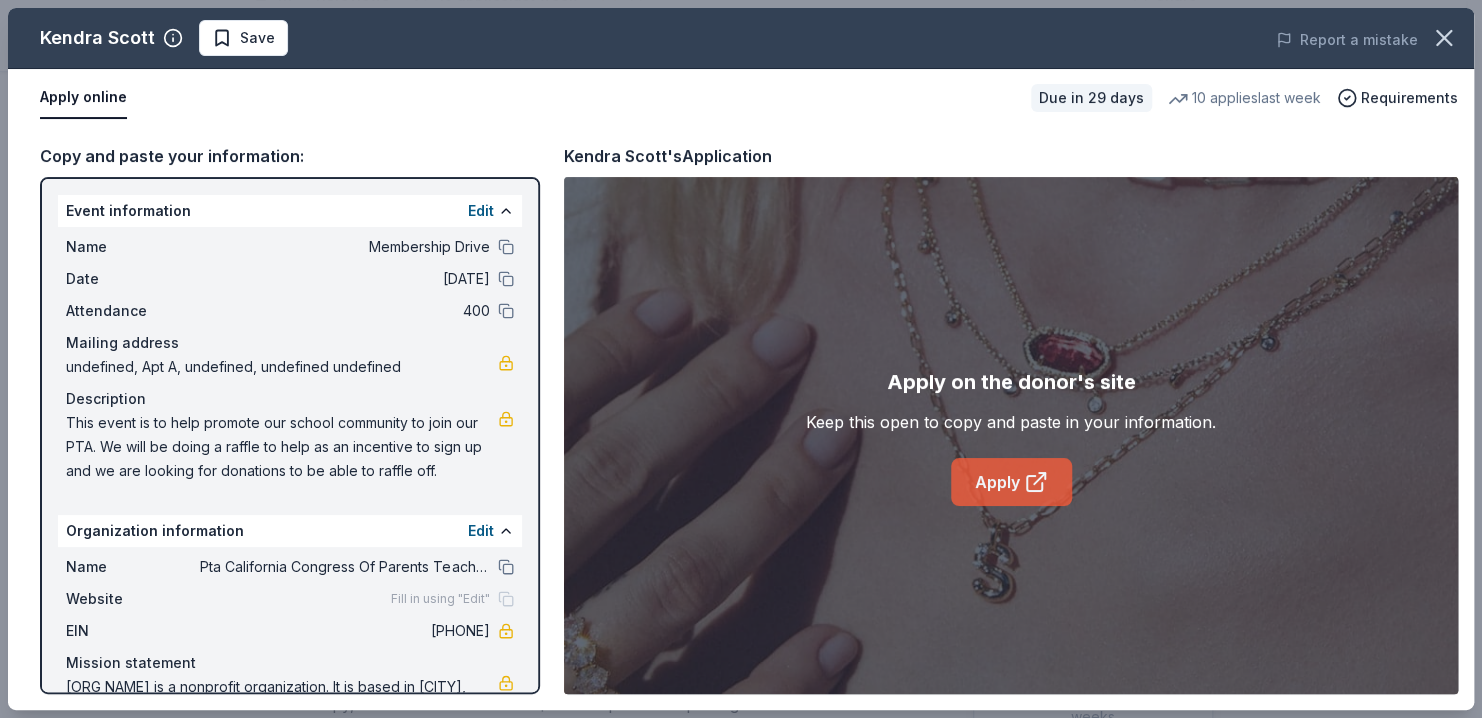 click on "Apply" at bounding box center (1011, 482) 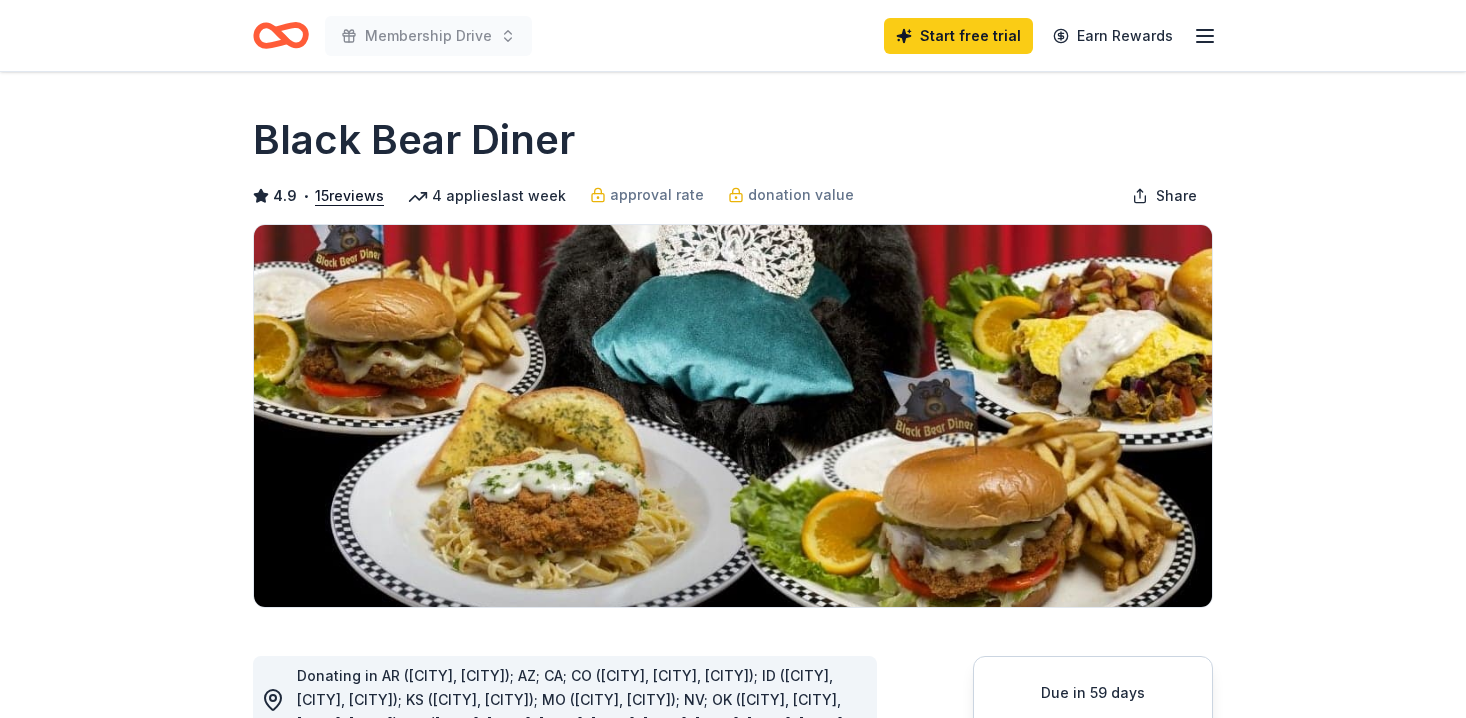 scroll, scrollTop: 0, scrollLeft: 0, axis: both 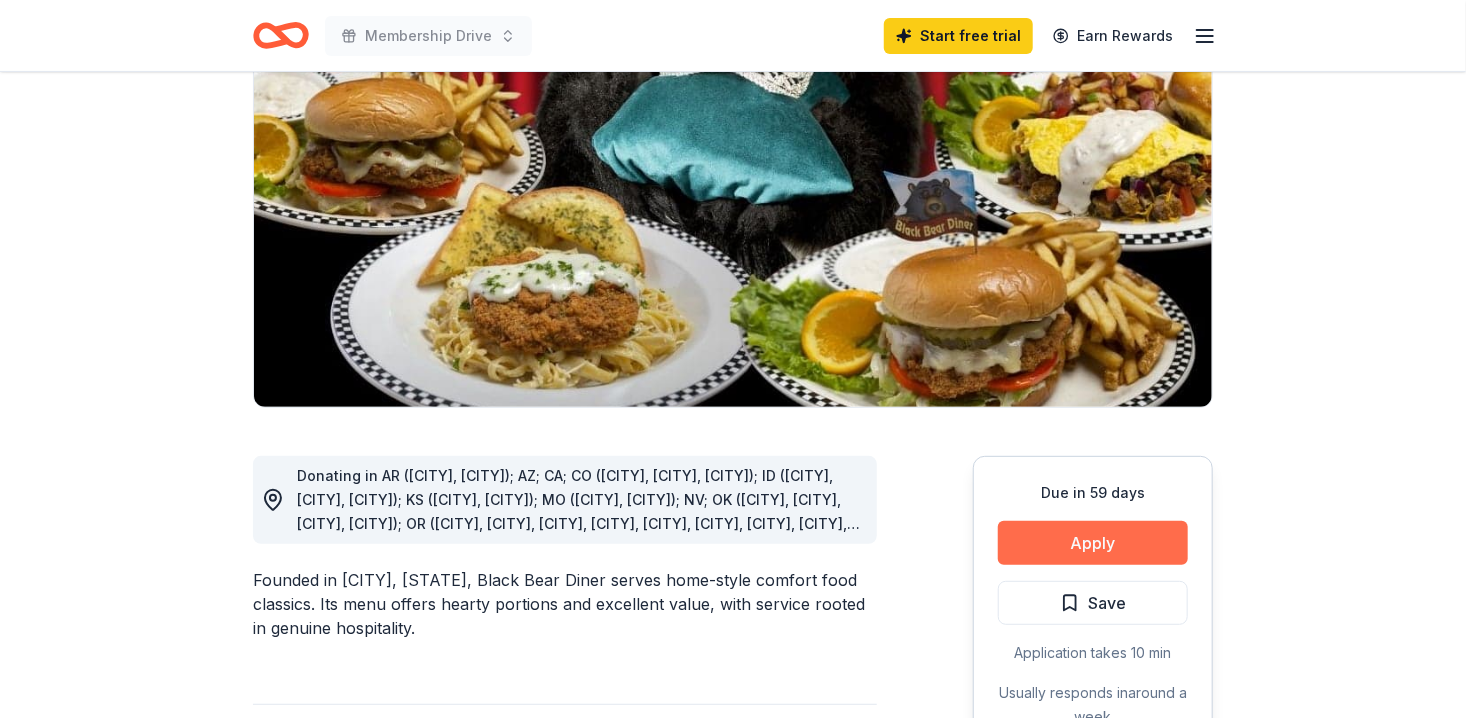click on "Apply" at bounding box center [1093, 543] 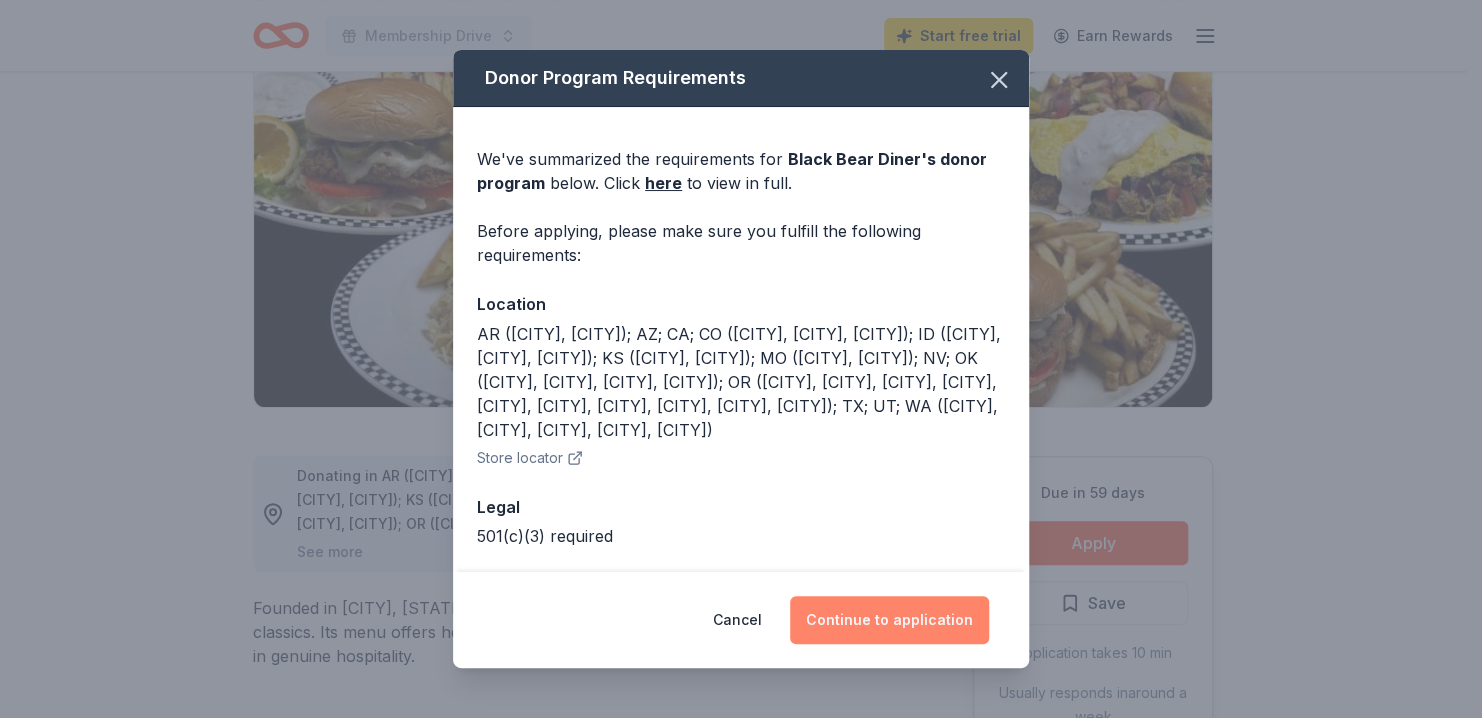 click on "Continue to application" at bounding box center (889, 620) 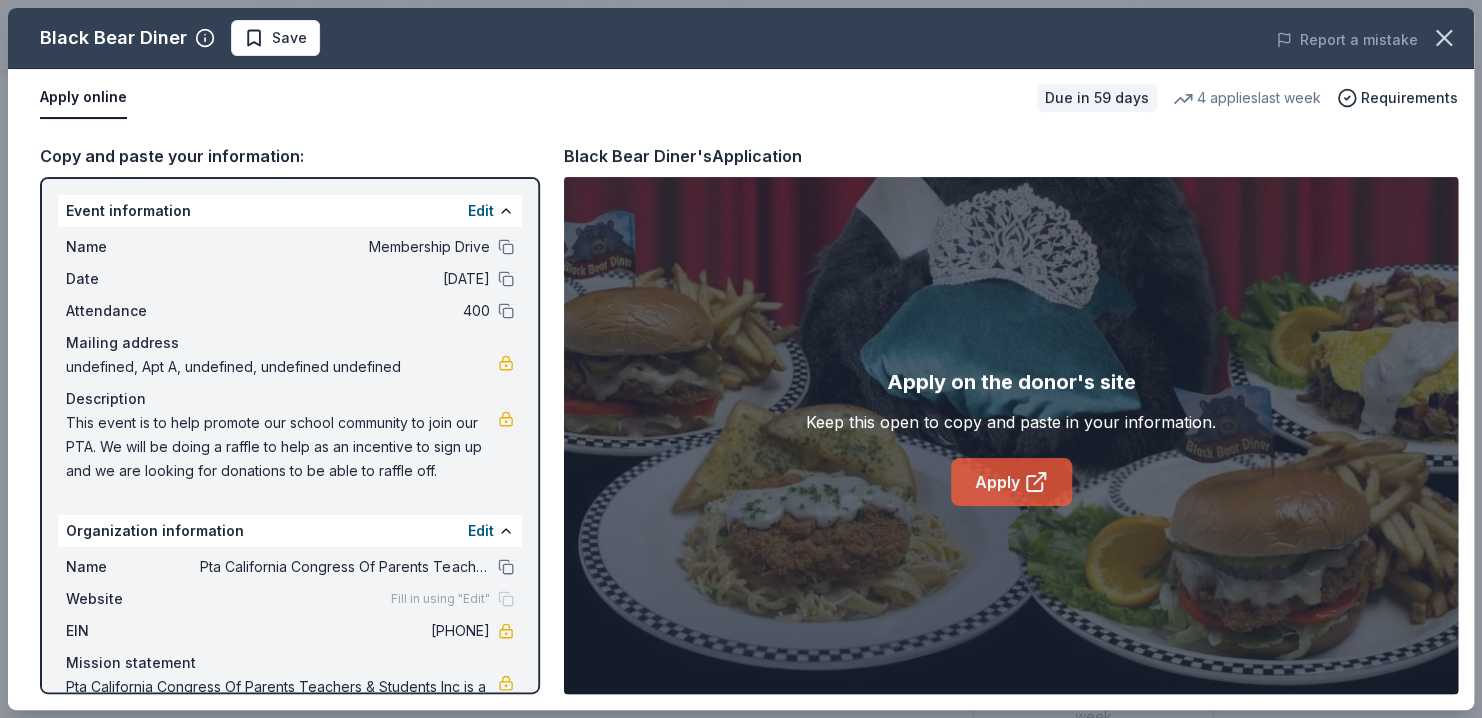 click on "Apply" at bounding box center [1011, 482] 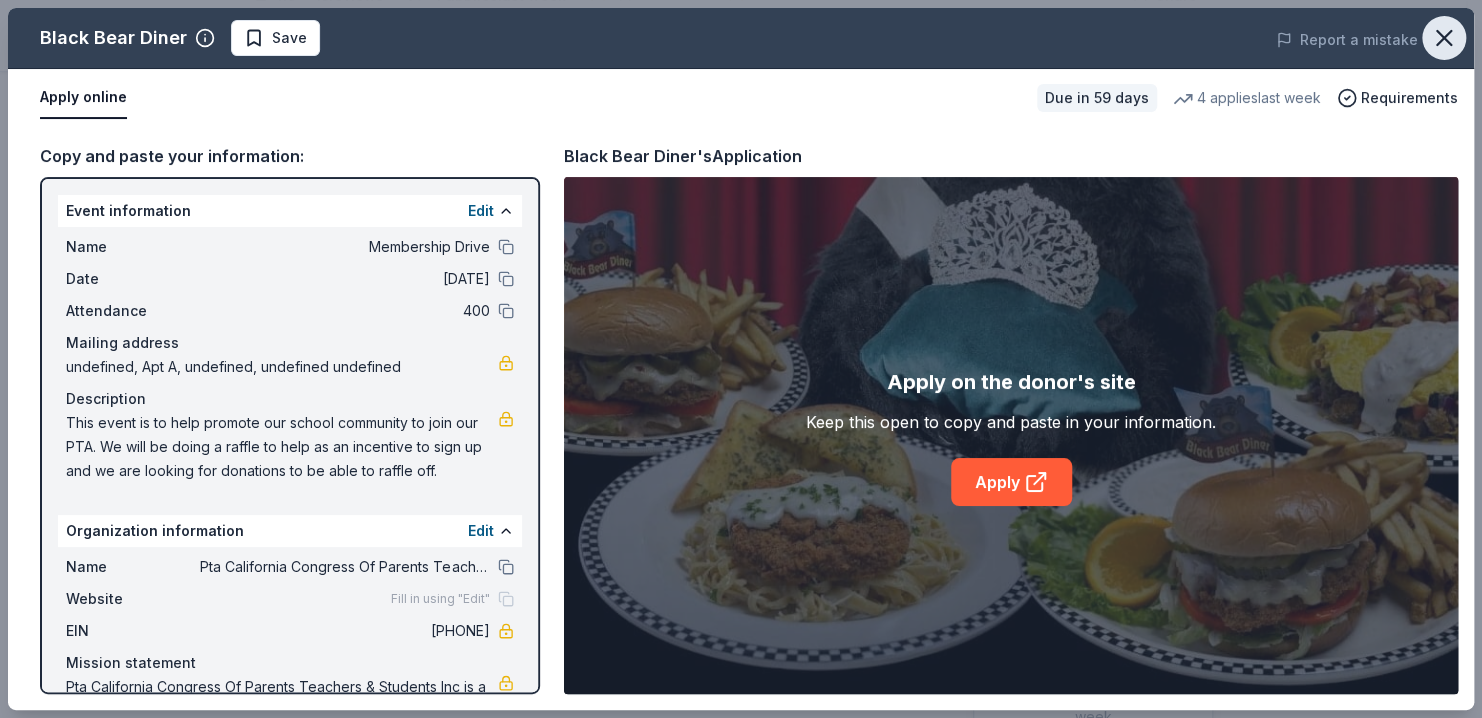click 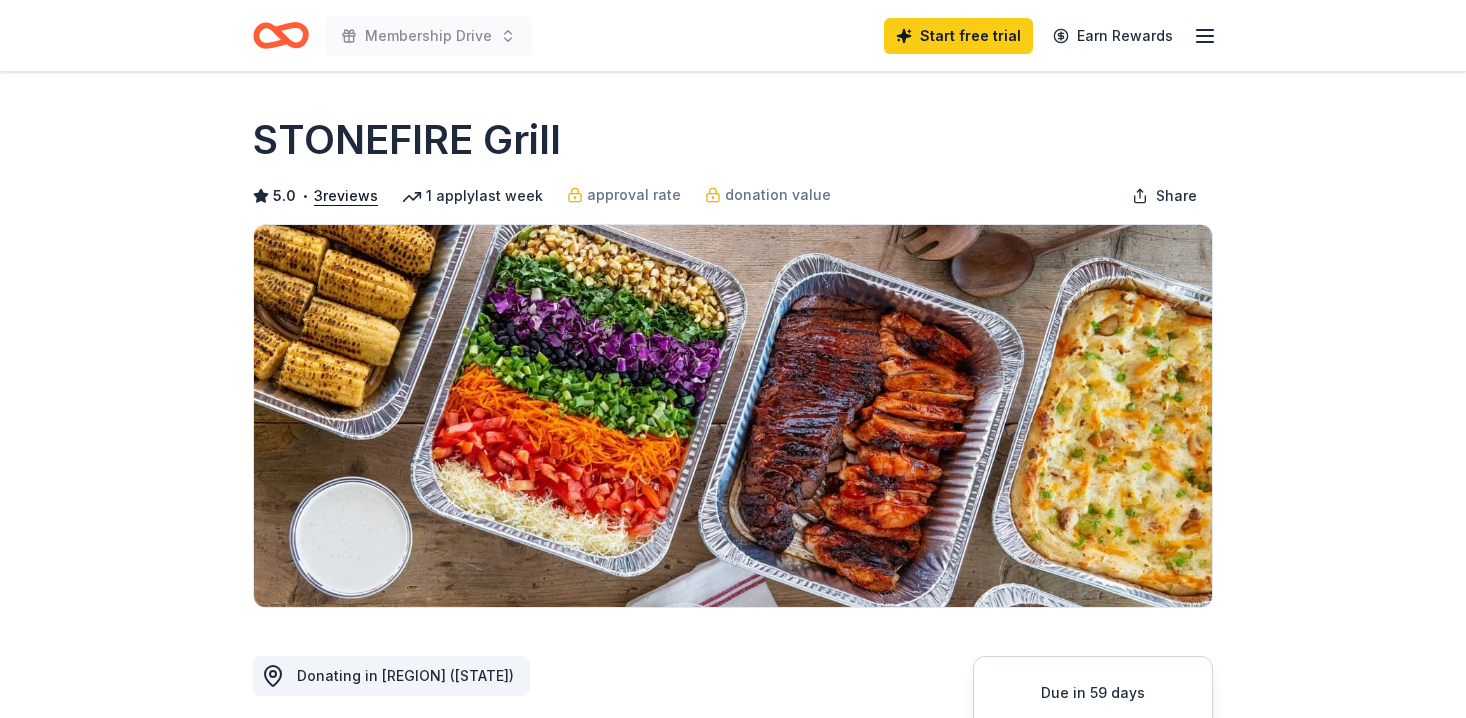scroll, scrollTop: 0, scrollLeft: 0, axis: both 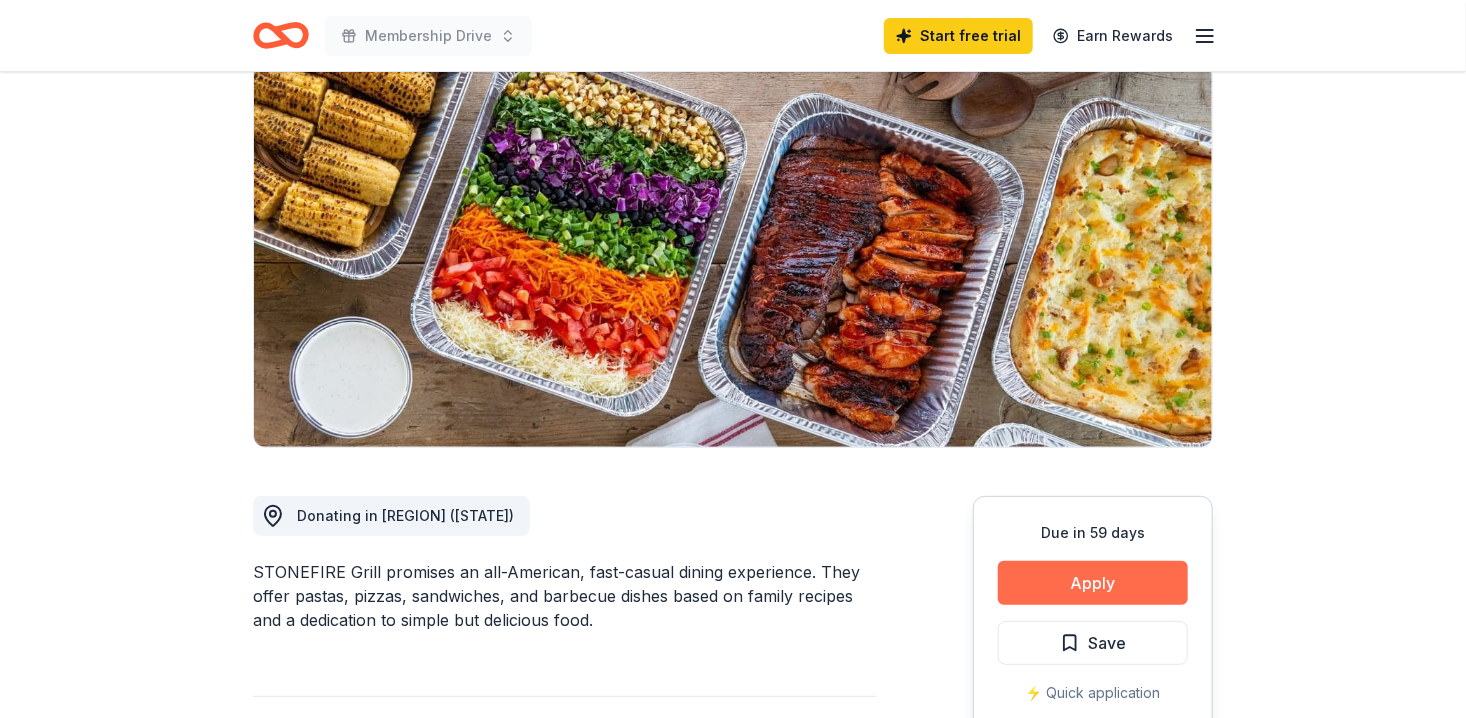 click on "Apply" at bounding box center (1093, 583) 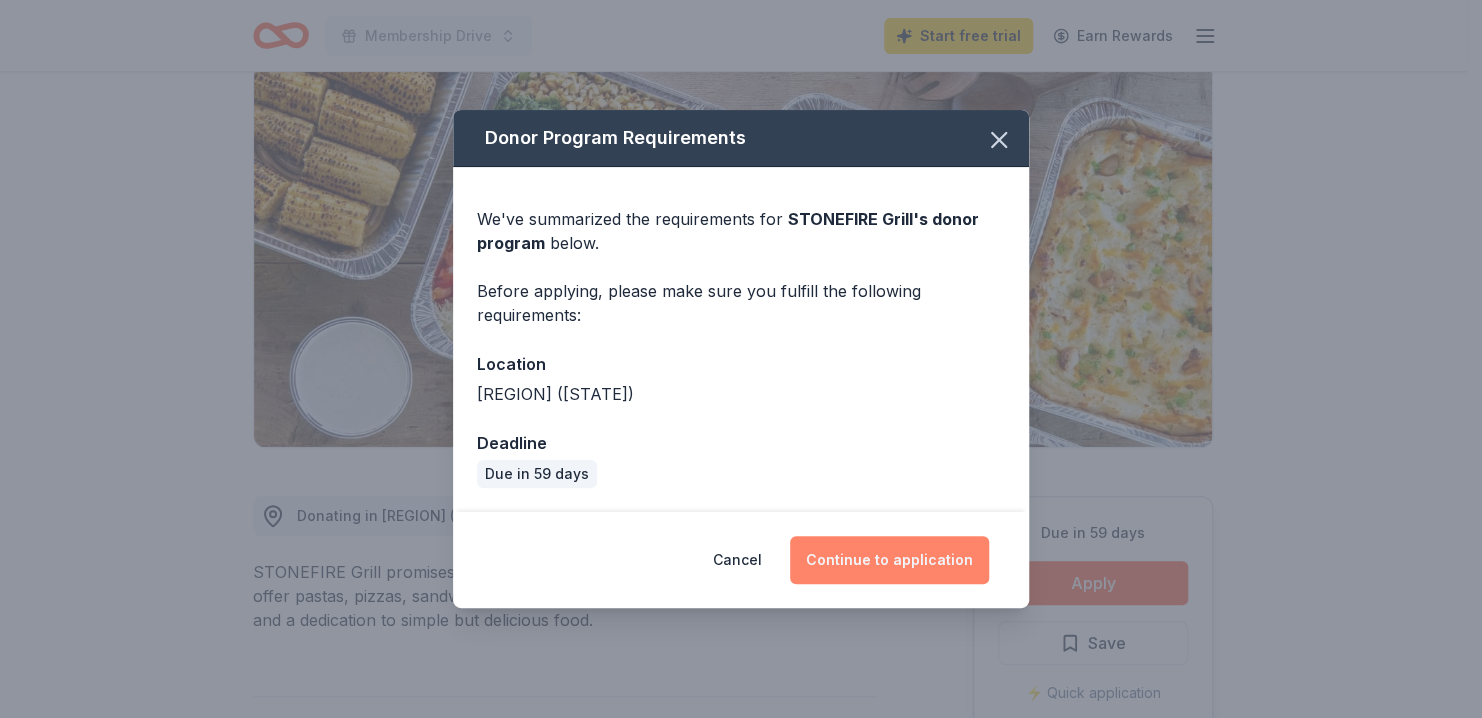 click on "Continue to application" at bounding box center [889, 560] 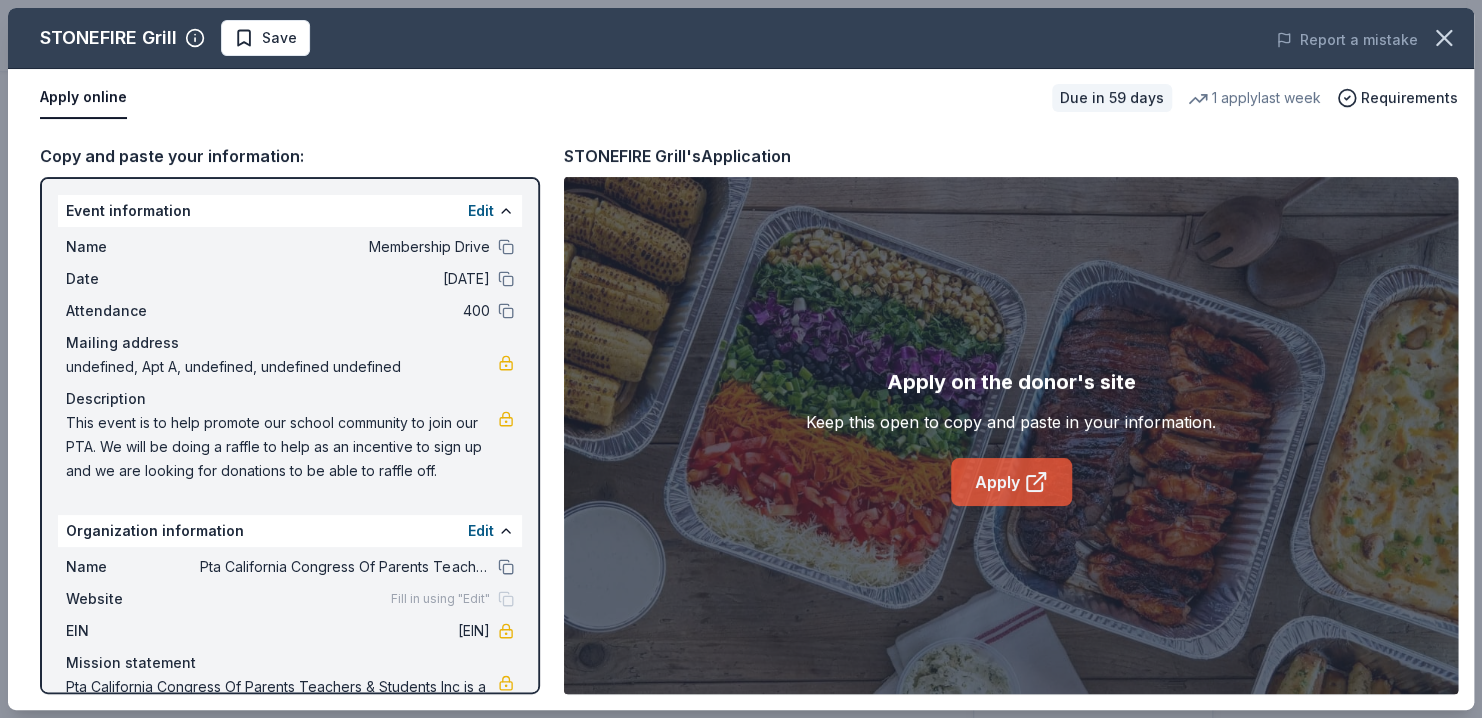 click on "Apply" at bounding box center (1011, 482) 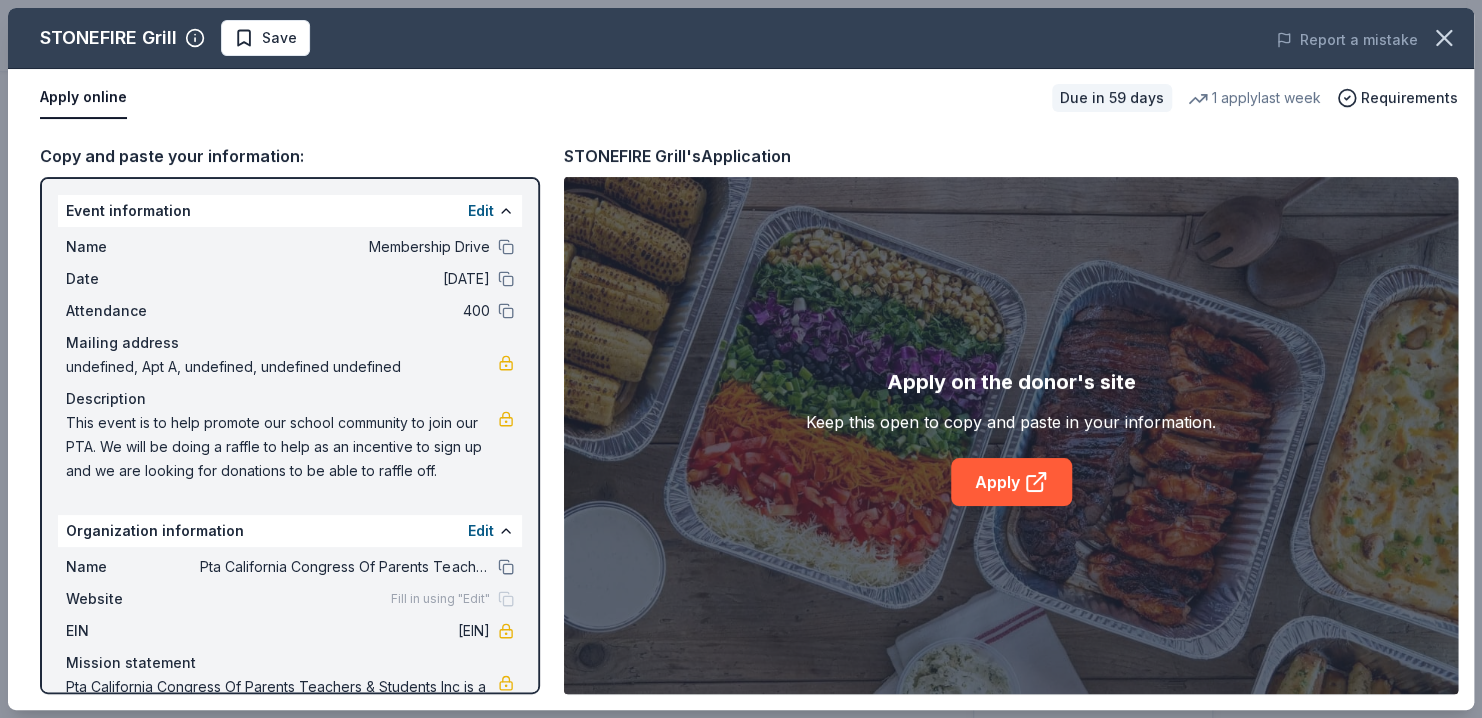click on "95-3765222" at bounding box center [345, 631] 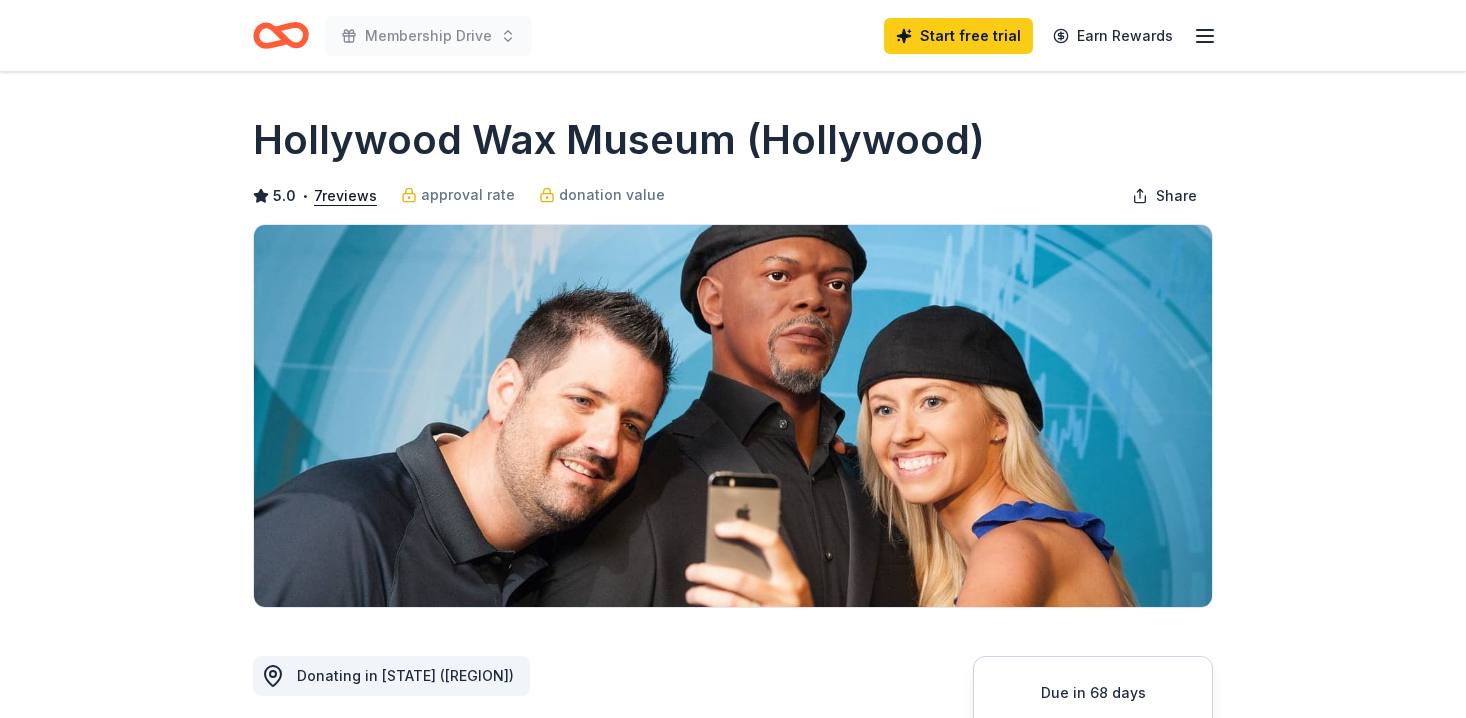 scroll, scrollTop: 0, scrollLeft: 0, axis: both 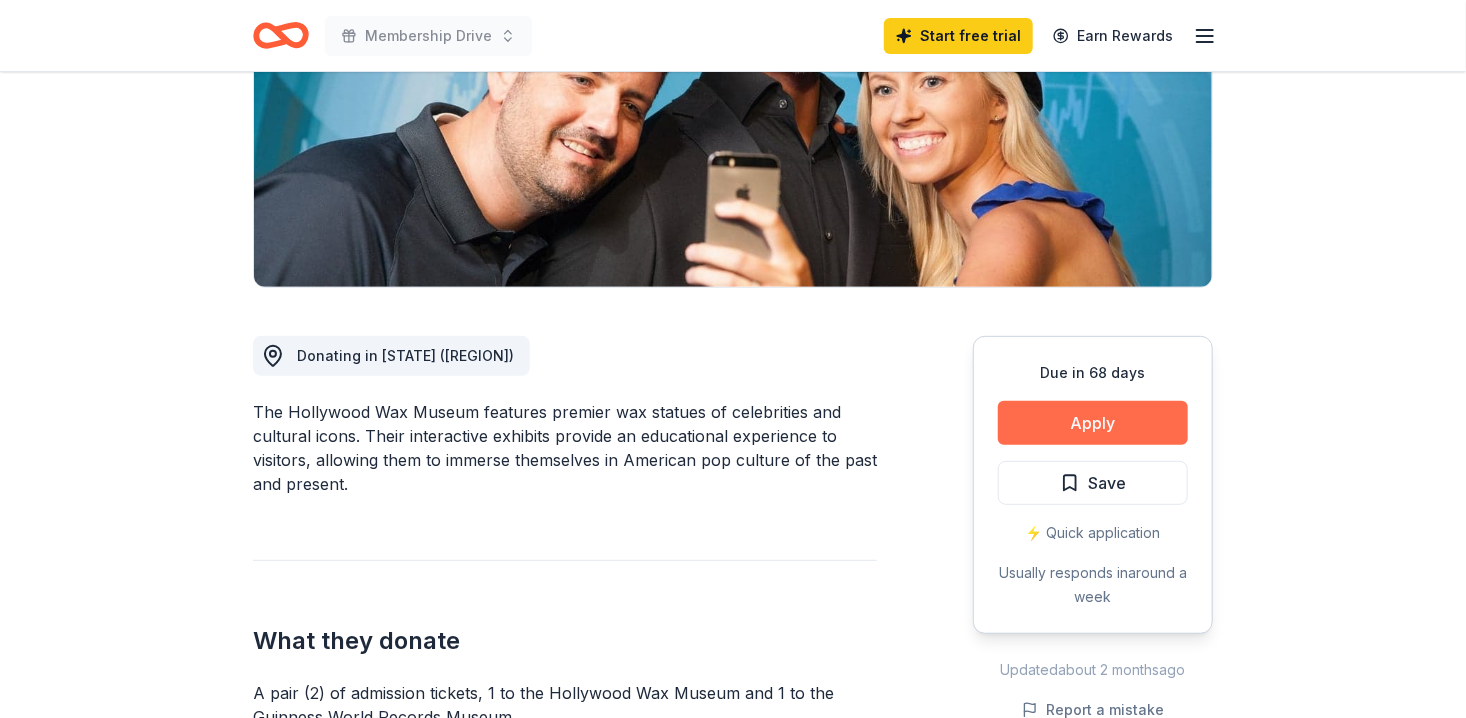 click on "Apply" at bounding box center (1093, 423) 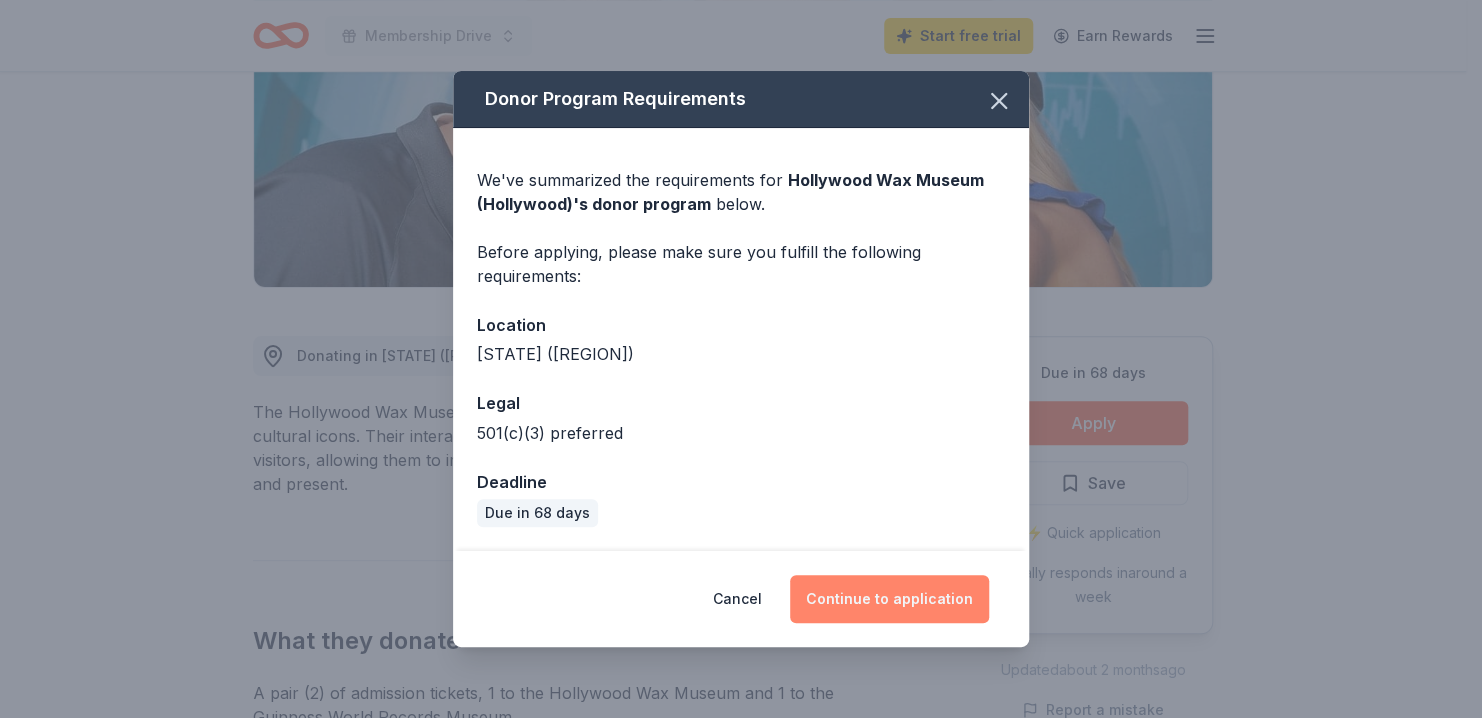 click on "Continue to application" at bounding box center [889, 599] 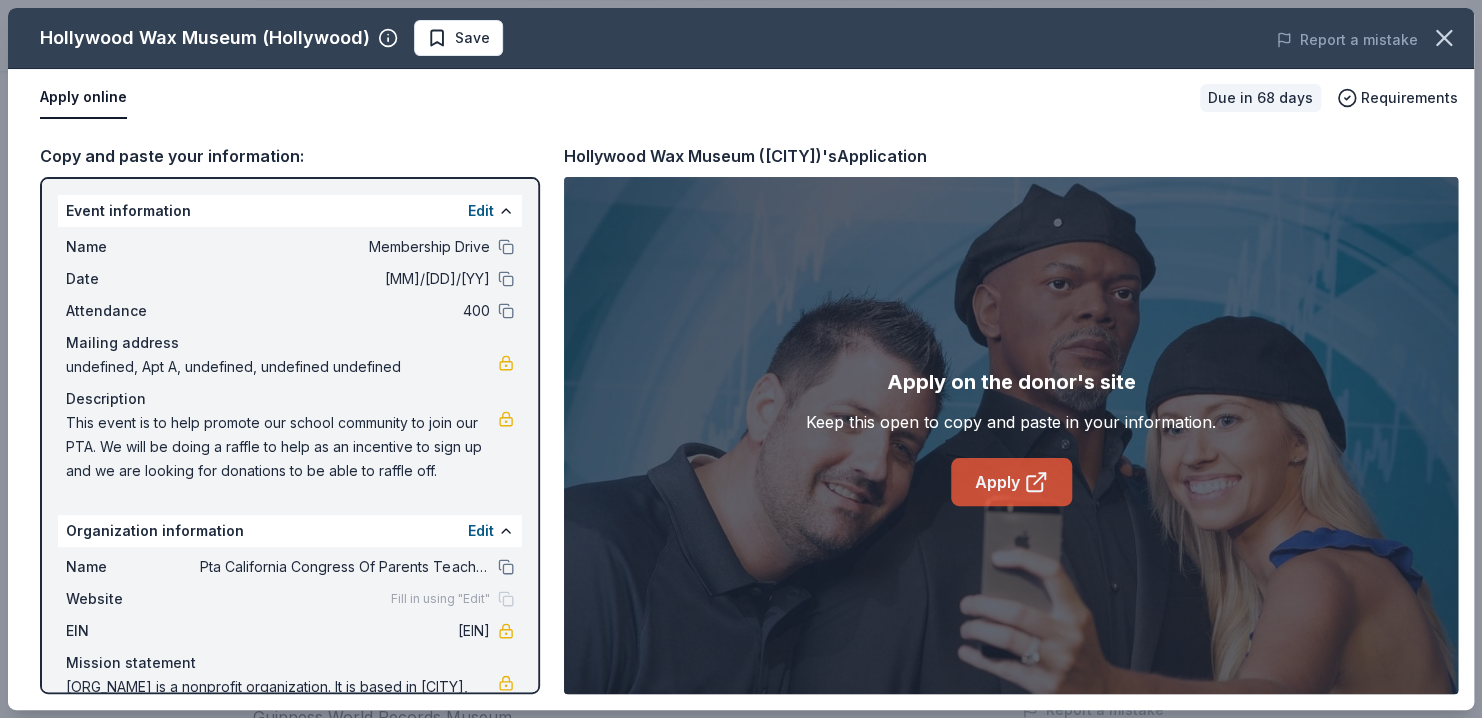 click on "Apply" at bounding box center (1011, 482) 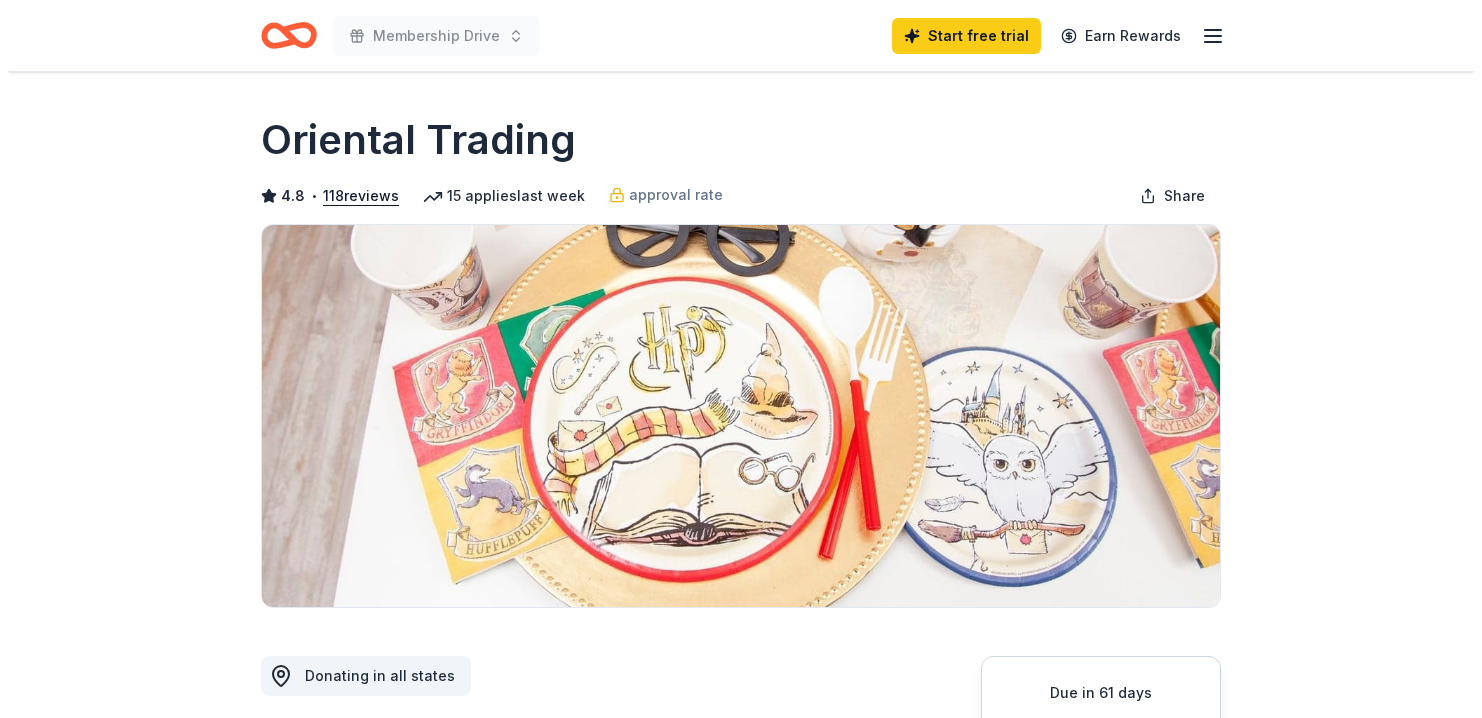 scroll, scrollTop: 0, scrollLeft: 0, axis: both 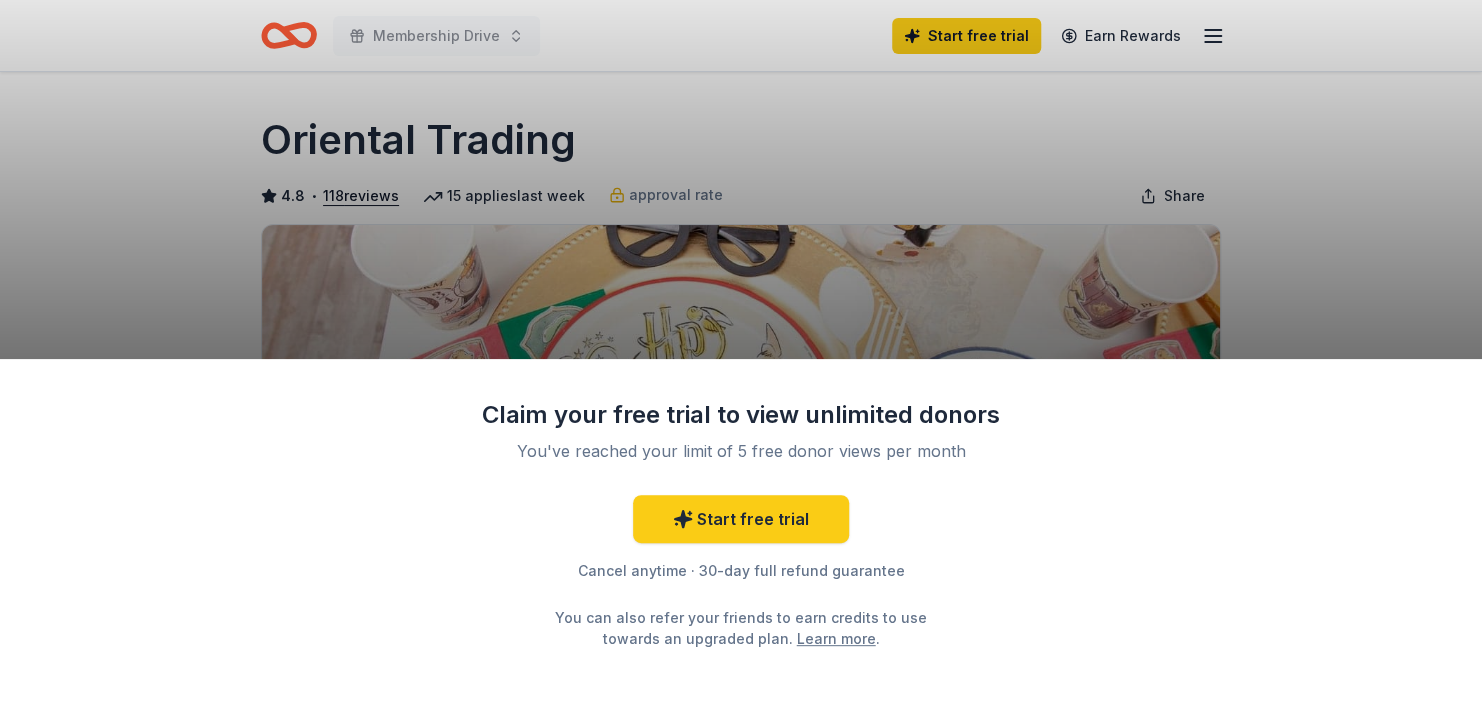 click on "Claim your free trial to view unlimited donors You've reached your limit of 5 free donor views per month Start free  trial Cancel anytime · 30-day full refund guarantee You can also refer your friends to earn credits to use towards an upgraded plan.   Learn more ." at bounding box center [741, 359] 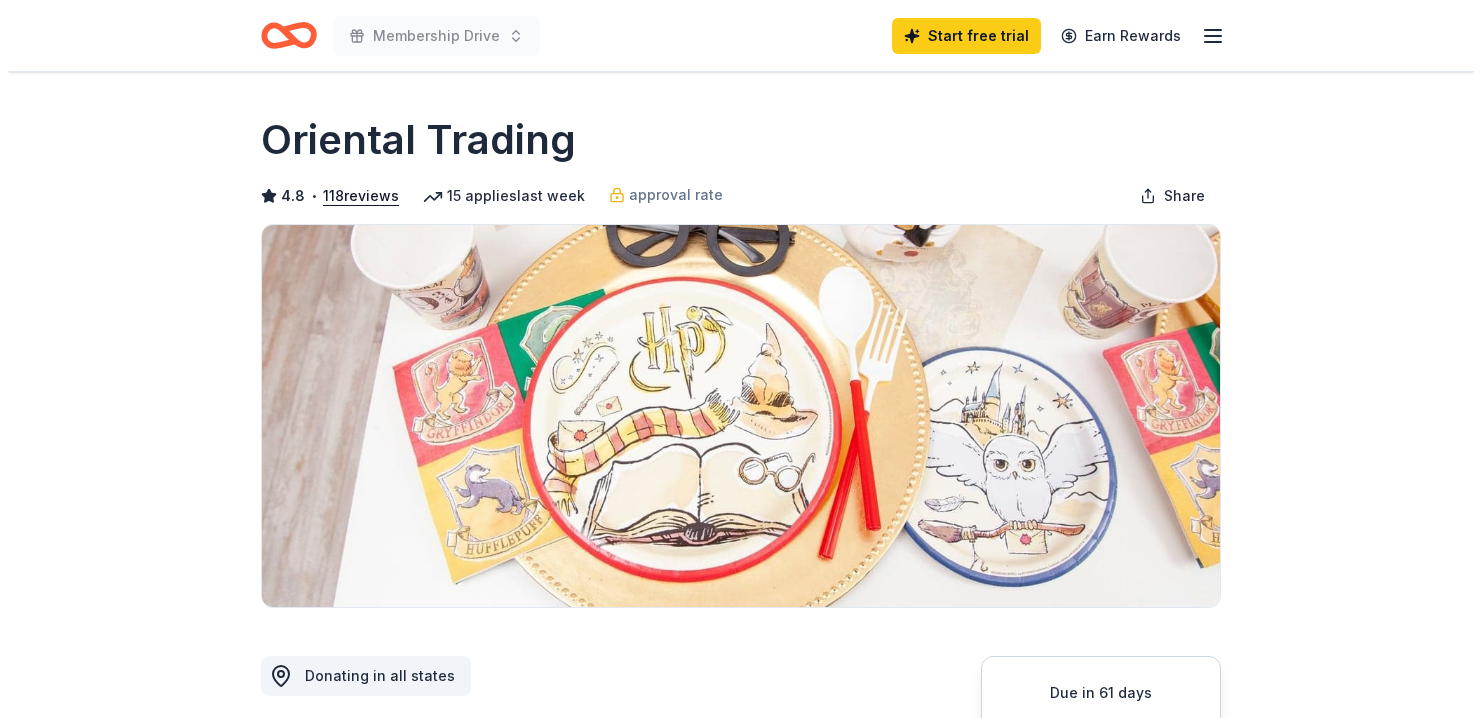 scroll, scrollTop: 0, scrollLeft: 0, axis: both 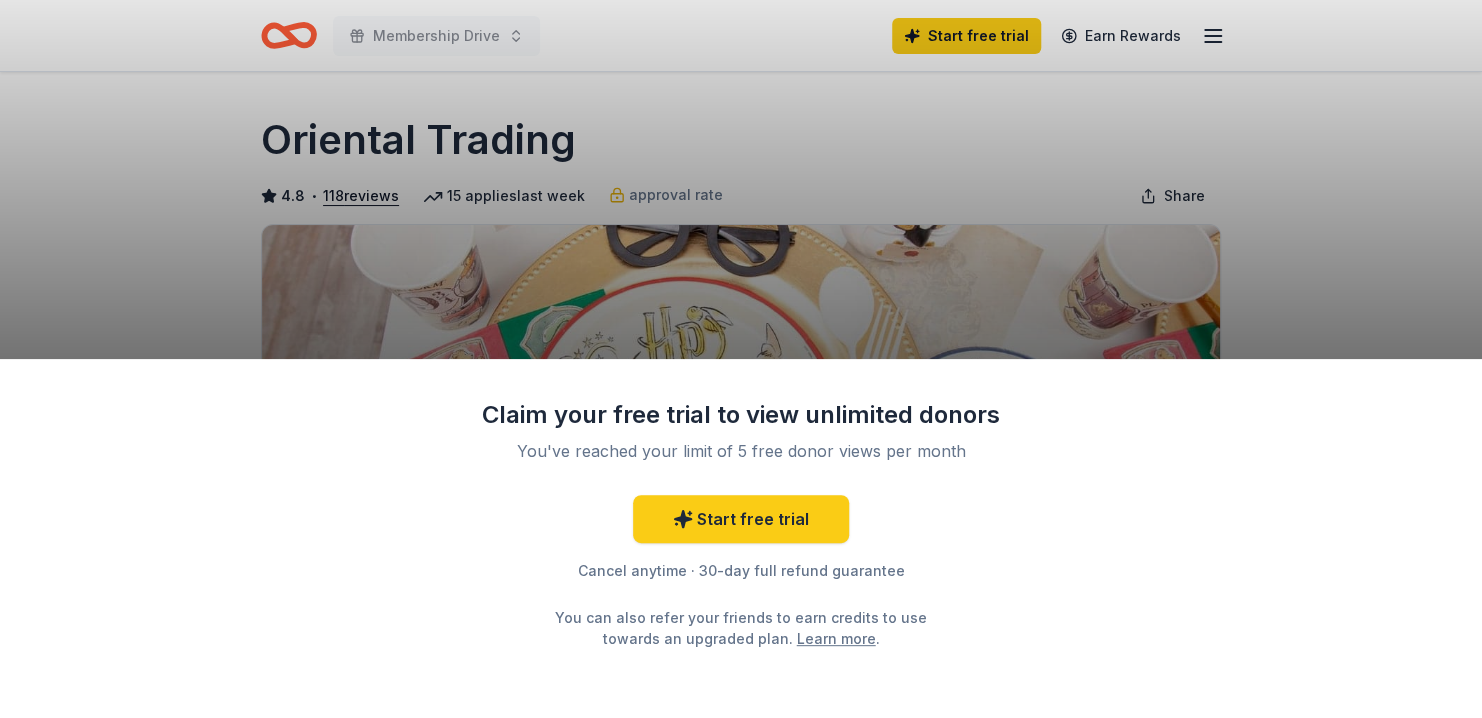 click on "Claim your free trial to view unlimited donors You've reached your limit of 5 free donor views per month Start free  trial Cancel anytime · 30-day full refund guarantee You can also refer your friends to earn credits to use towards an upgraded plan.   Learn more ." at bounding box center [741, 359] 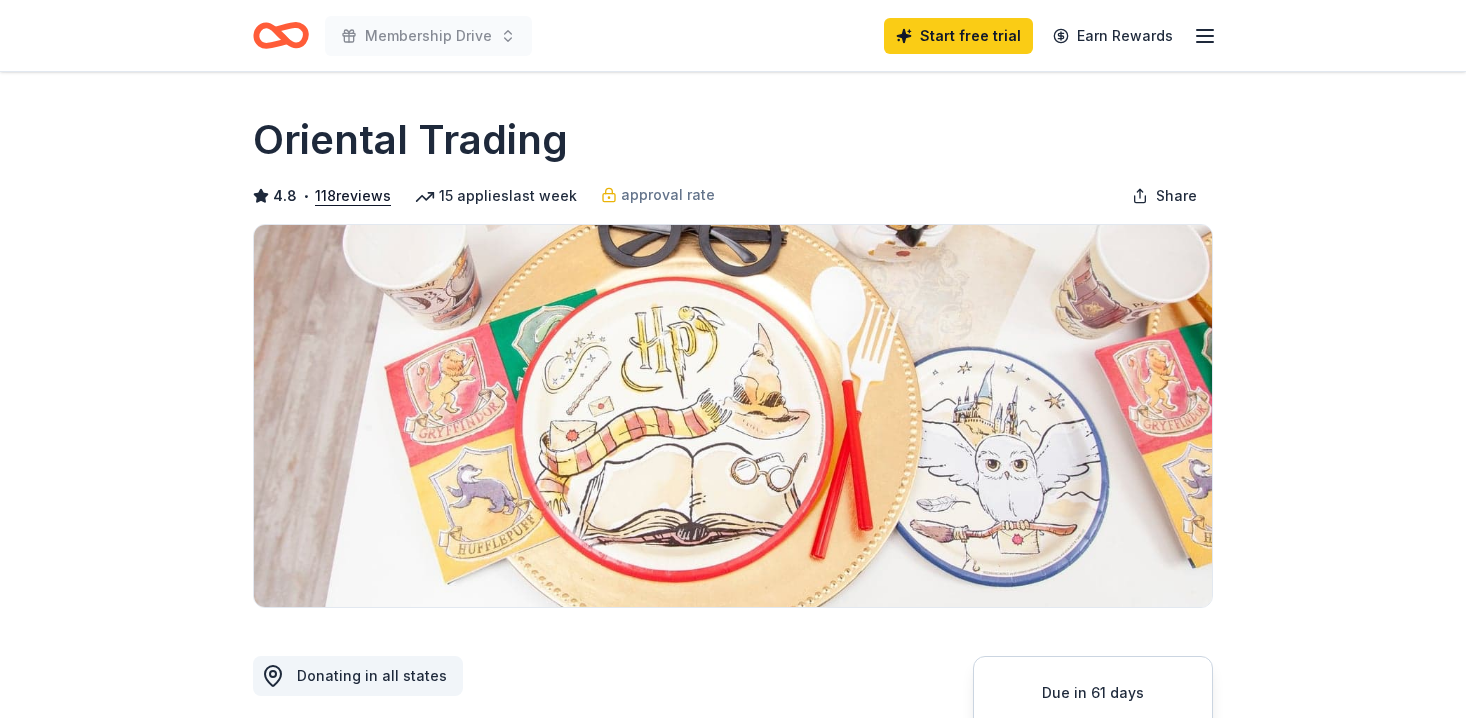 scroll, scrollTop: 0, scrollLeft: 0, axis: both 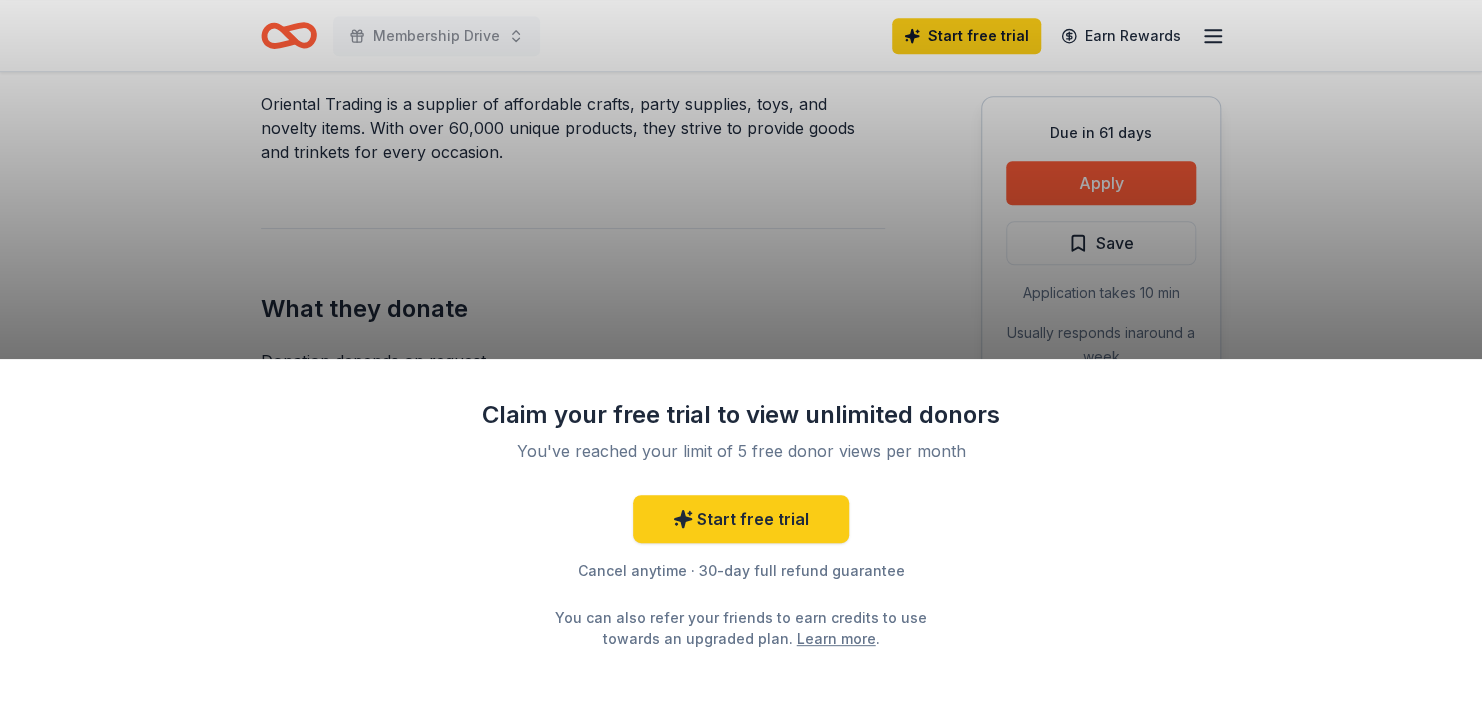 click on "Claim your free trial to view unlimited donors You've reached your limit of 5 free donor views per month Start free  trial Cancel anytime · 30-day full refund guarantee You can also refer your friends to earn credits to use towards an upgraded plan.   Learn more ." at bounding box center (741, 359) 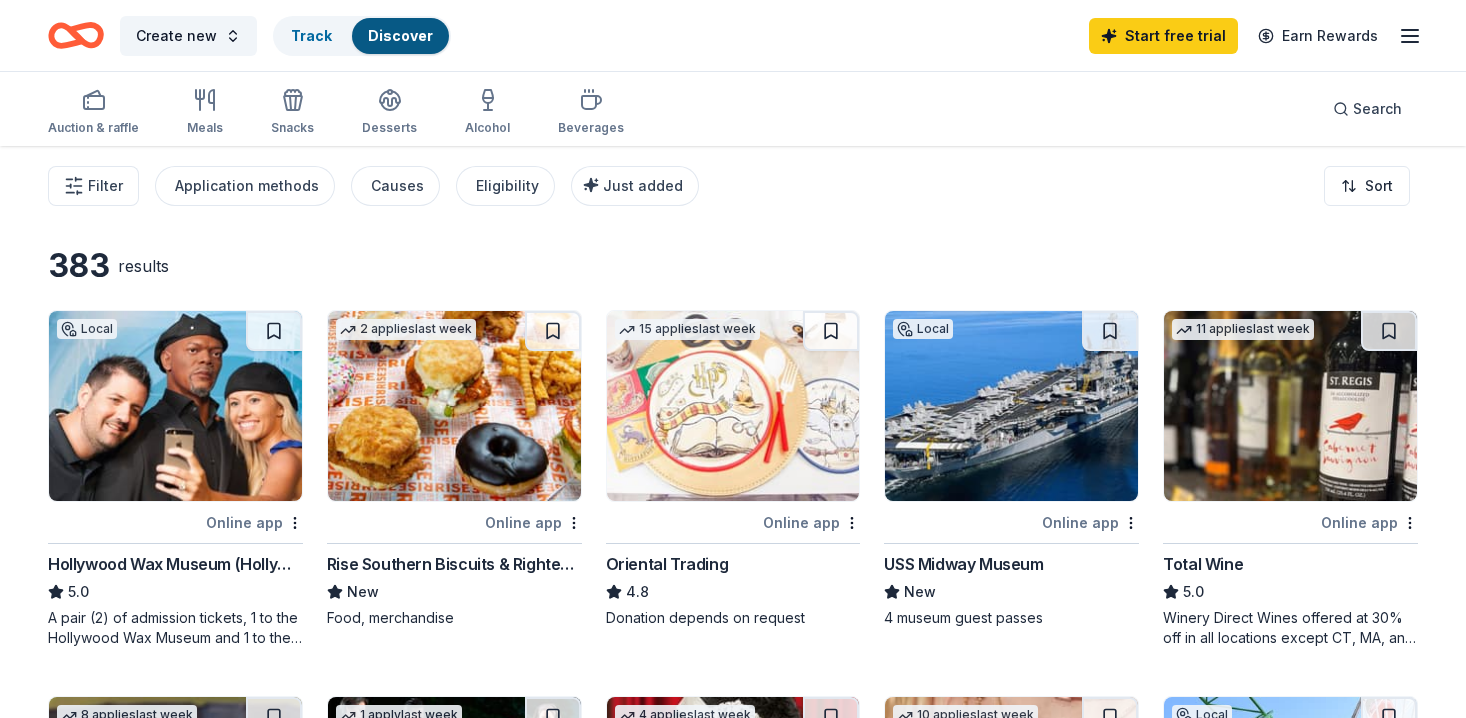 scroll, scrollTop: 400, scrollLeft: 0, axis: vertical 